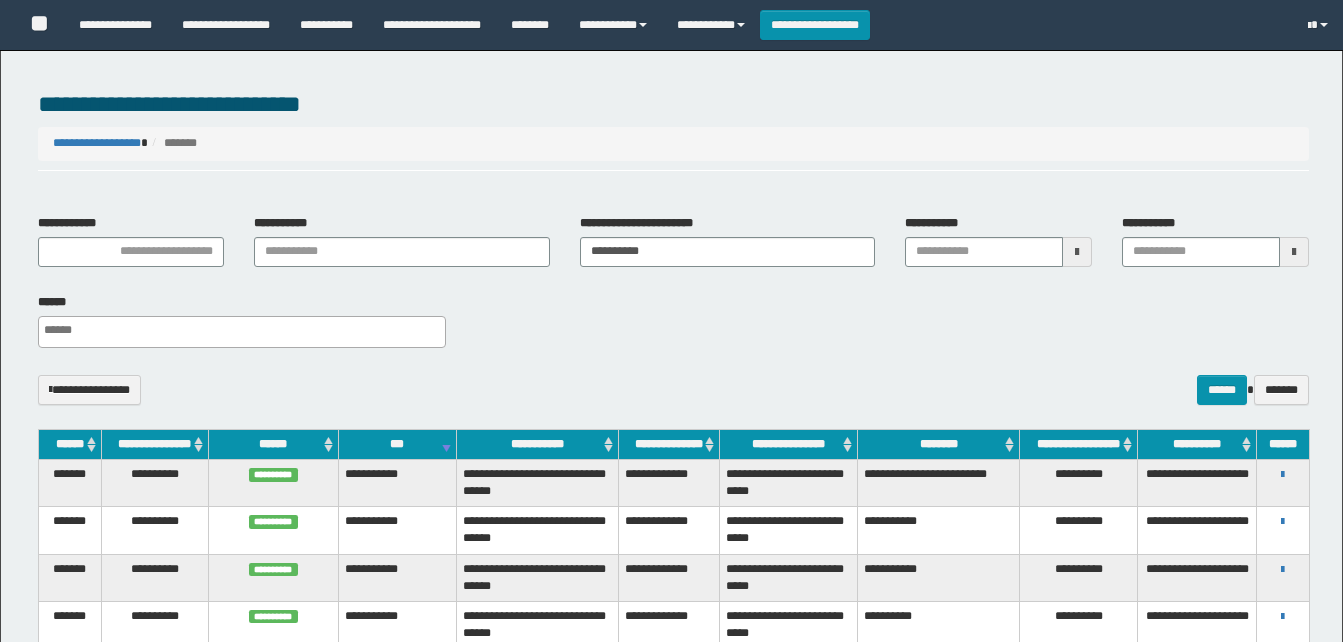 select 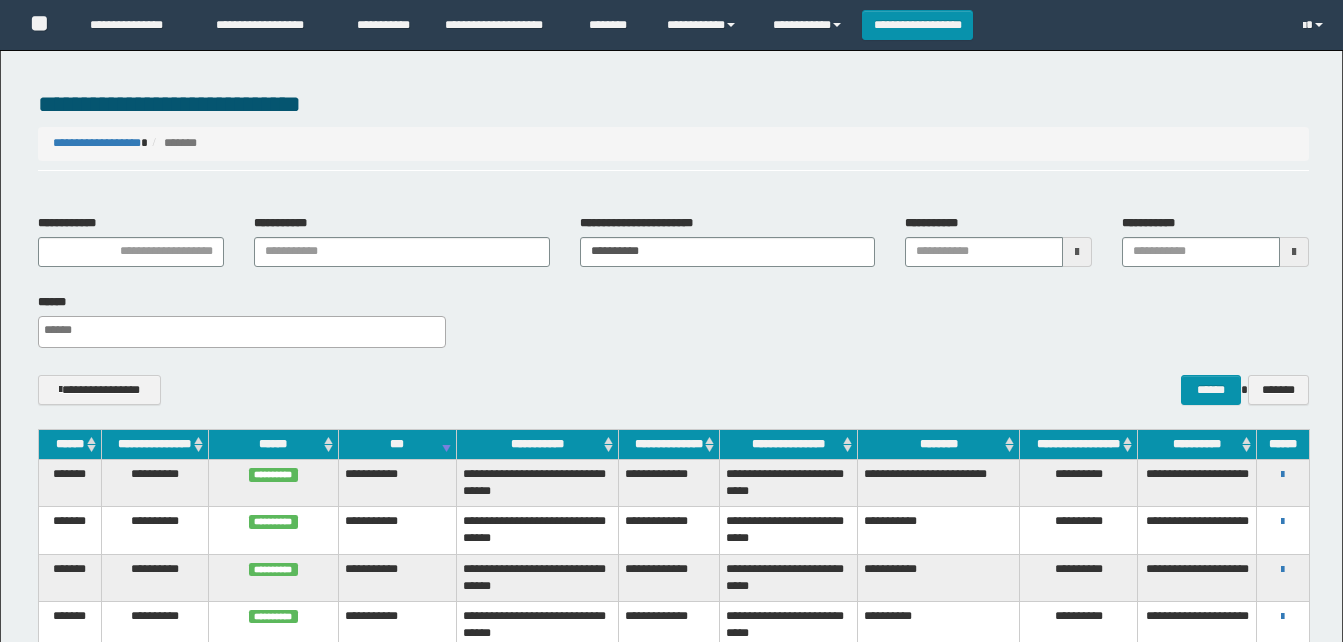 scroll, scrollTop: 0, scrollLeft: 0, axis: both 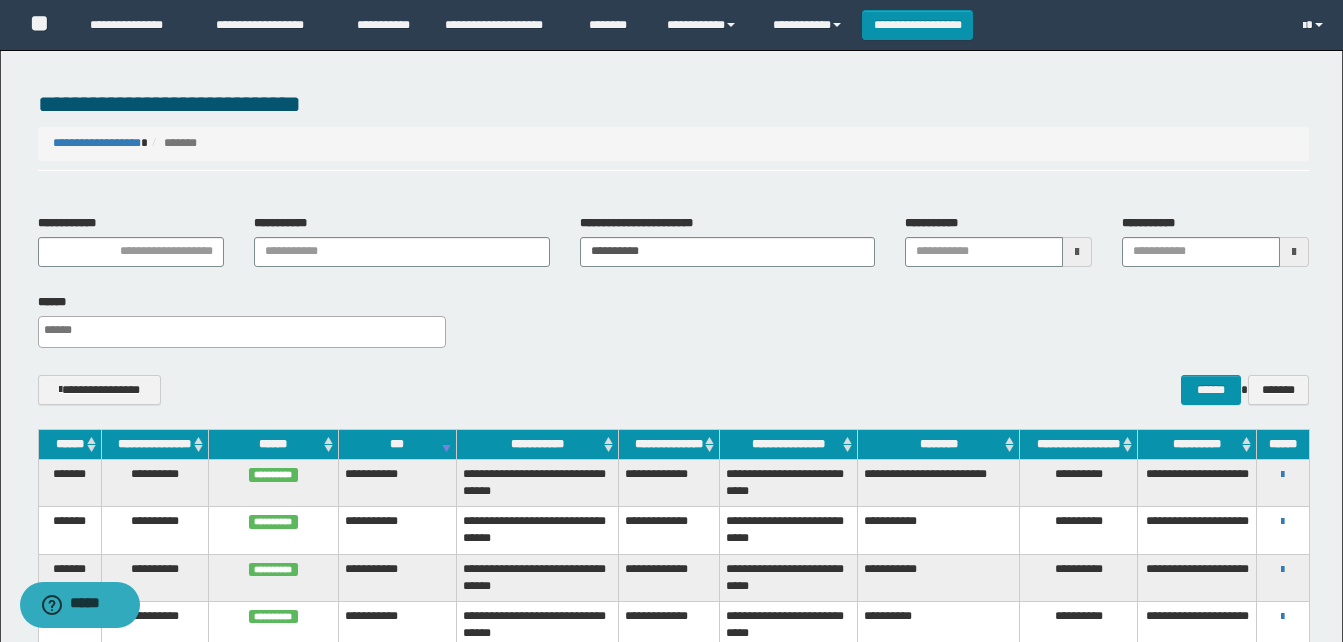 click on "**********" at bounding box center [668, 482] 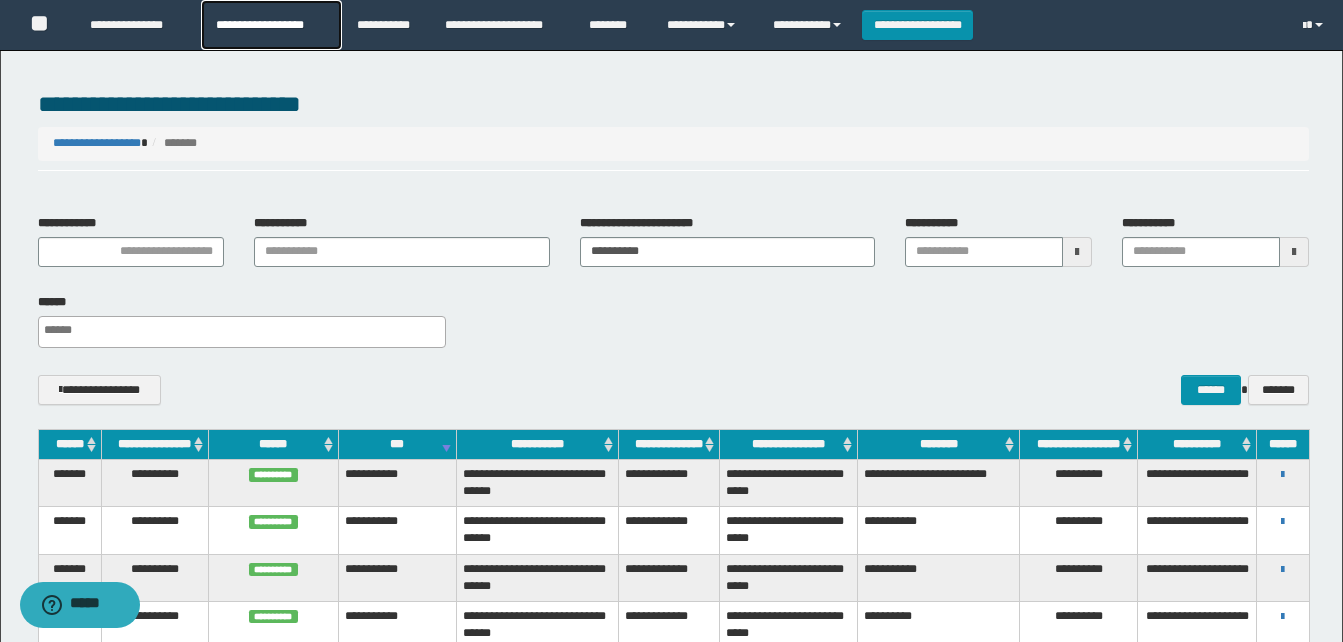 click on "**********" at bounding box center (271, 25) 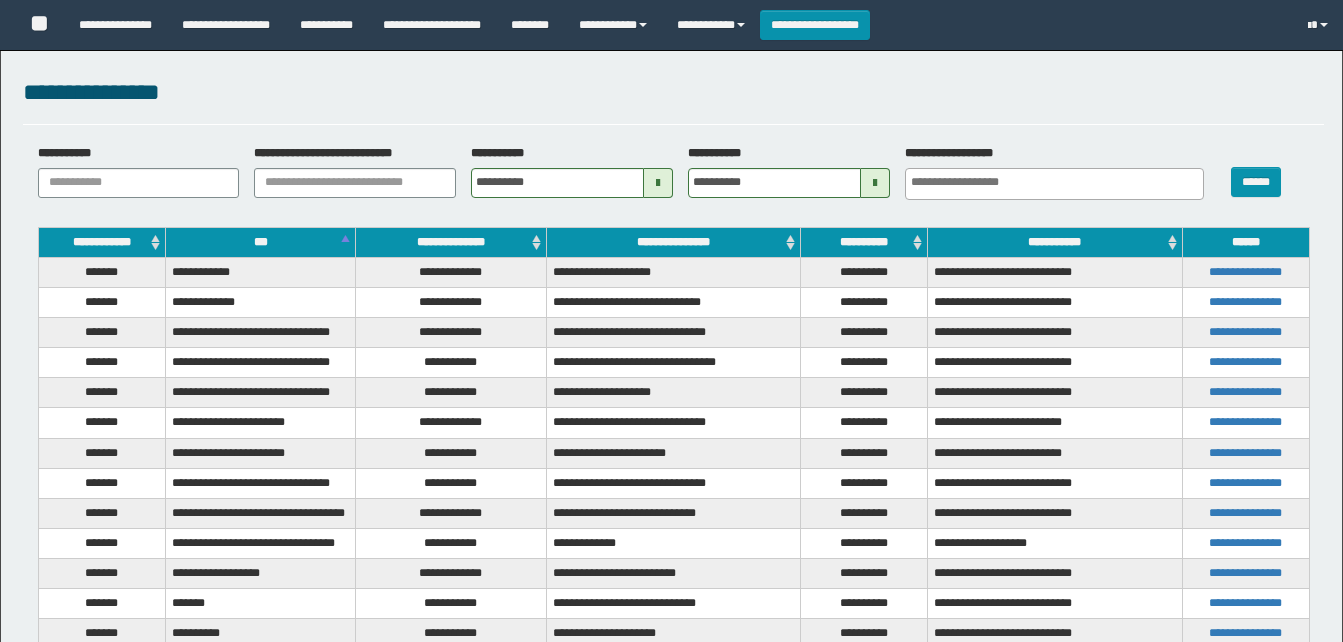select 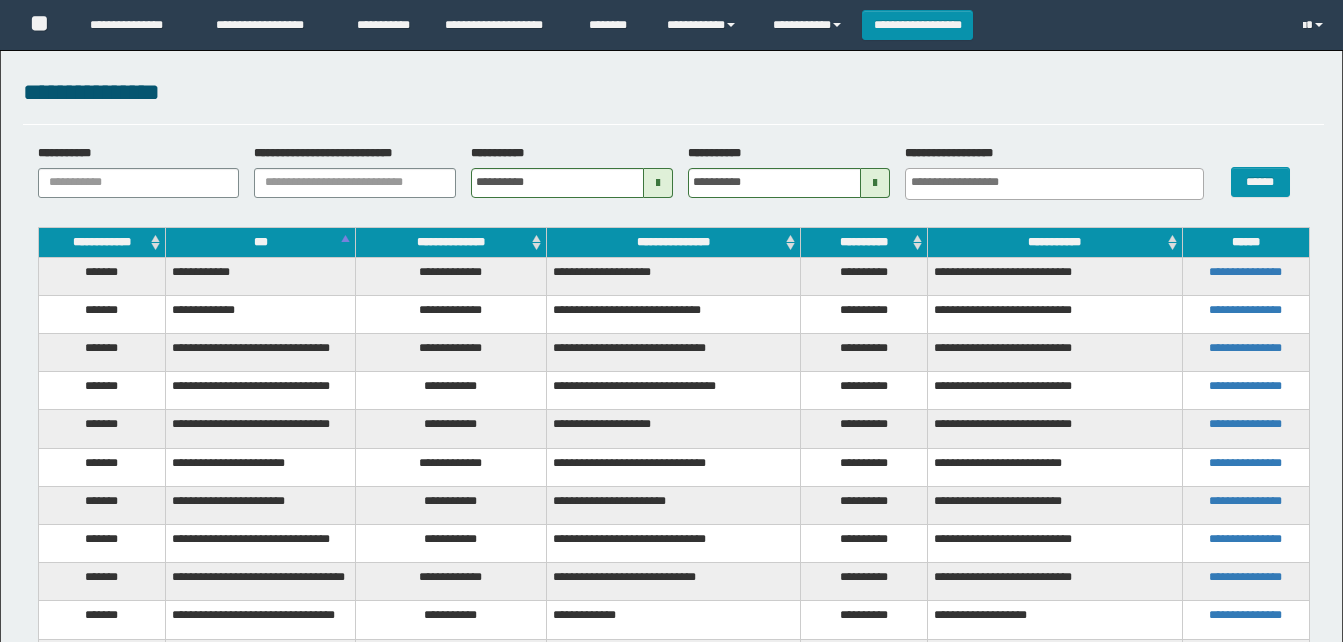 scroll, scrollTop: 0, scrollLeft: 0, axis: both 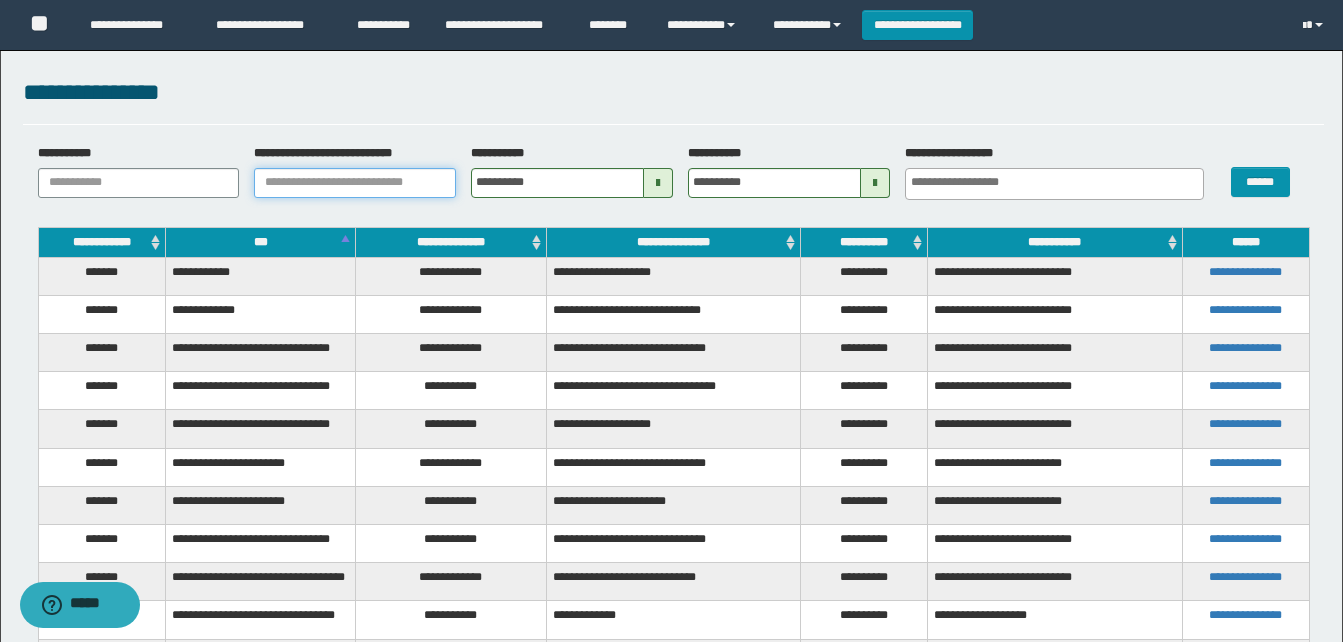 click on "**********" at bounding box center [355, 183] 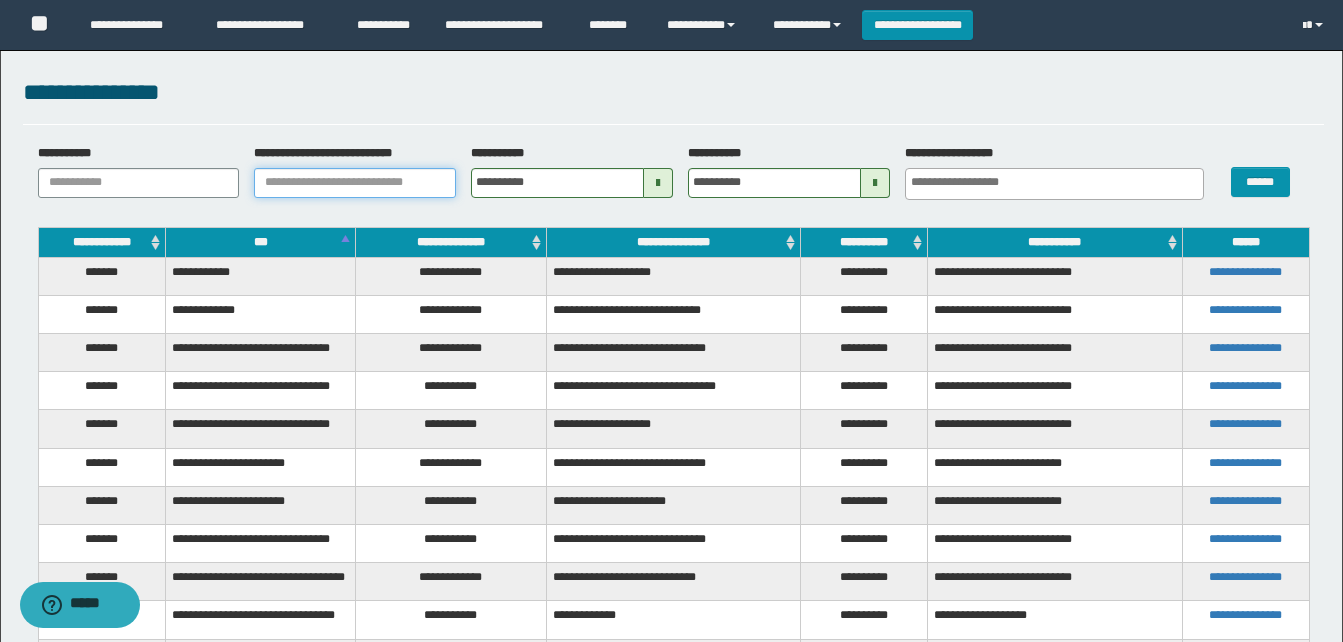 paste on "********" 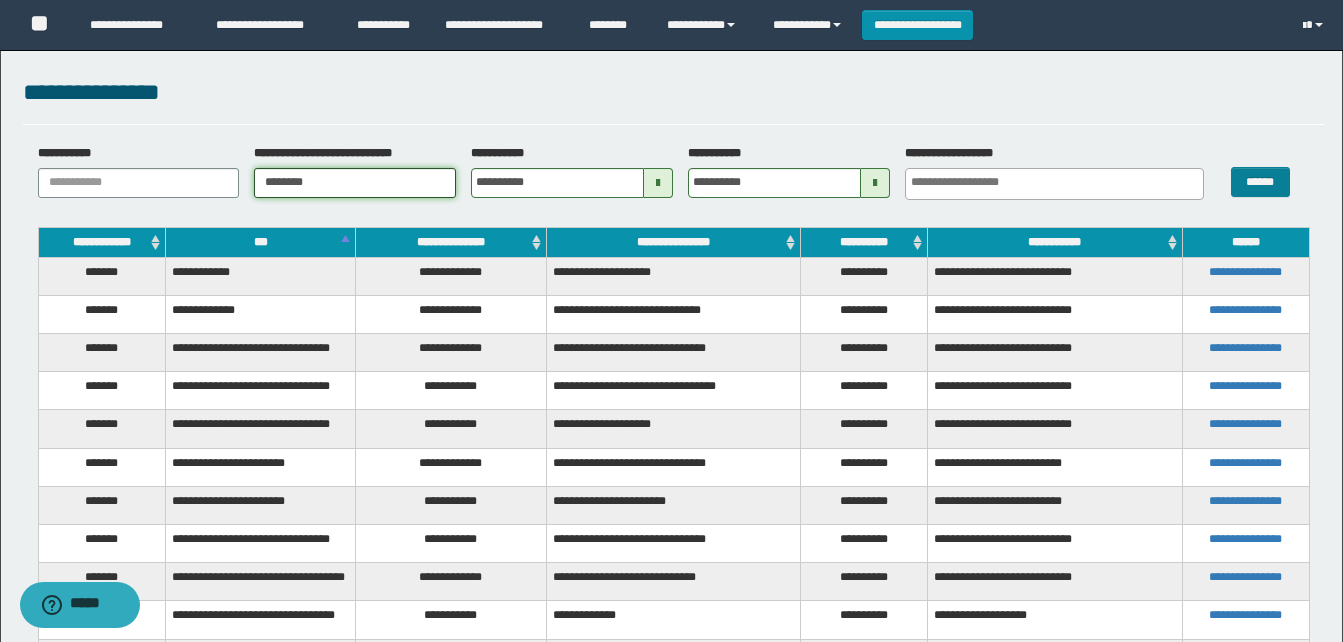 type on "********" 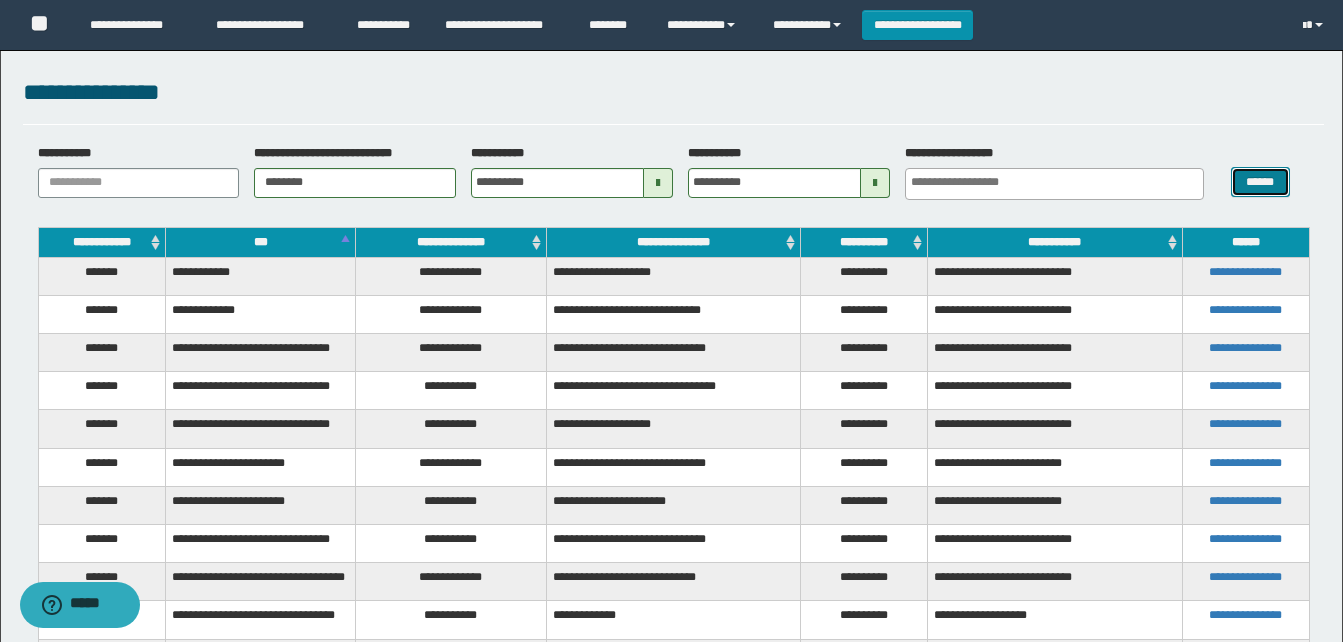 click on "******" at bounding box center (1260, 182) 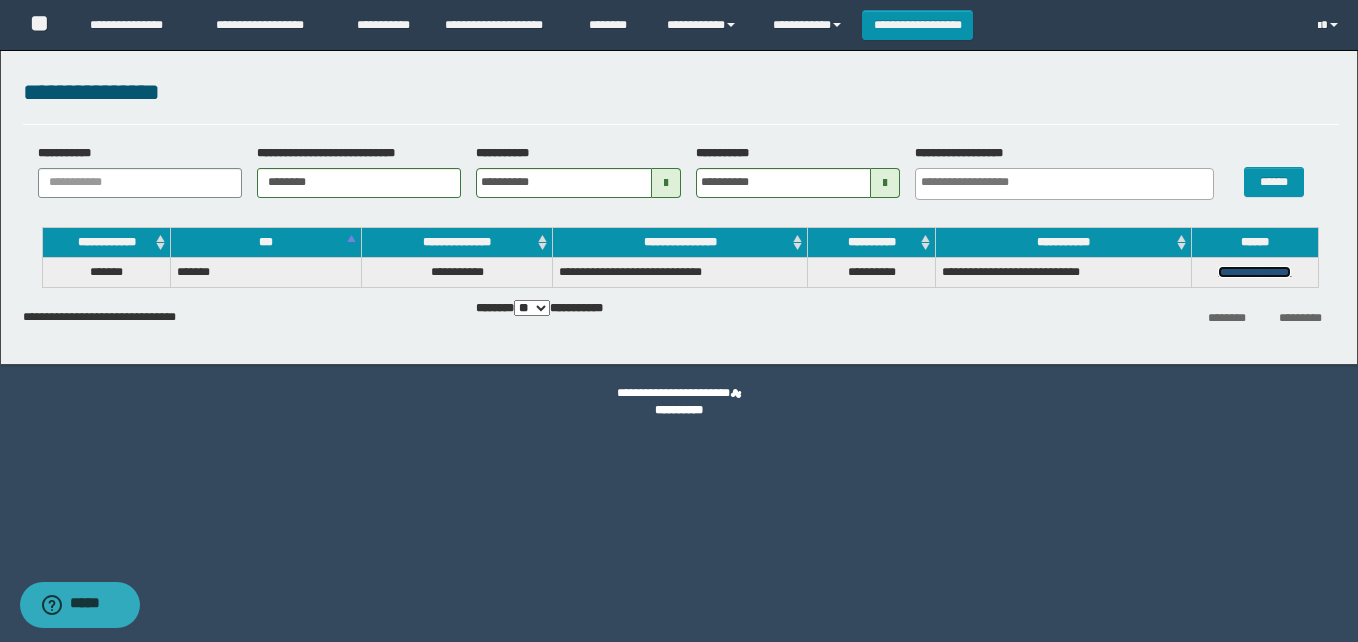 click on "**********" at bounding box center [1254, 272] 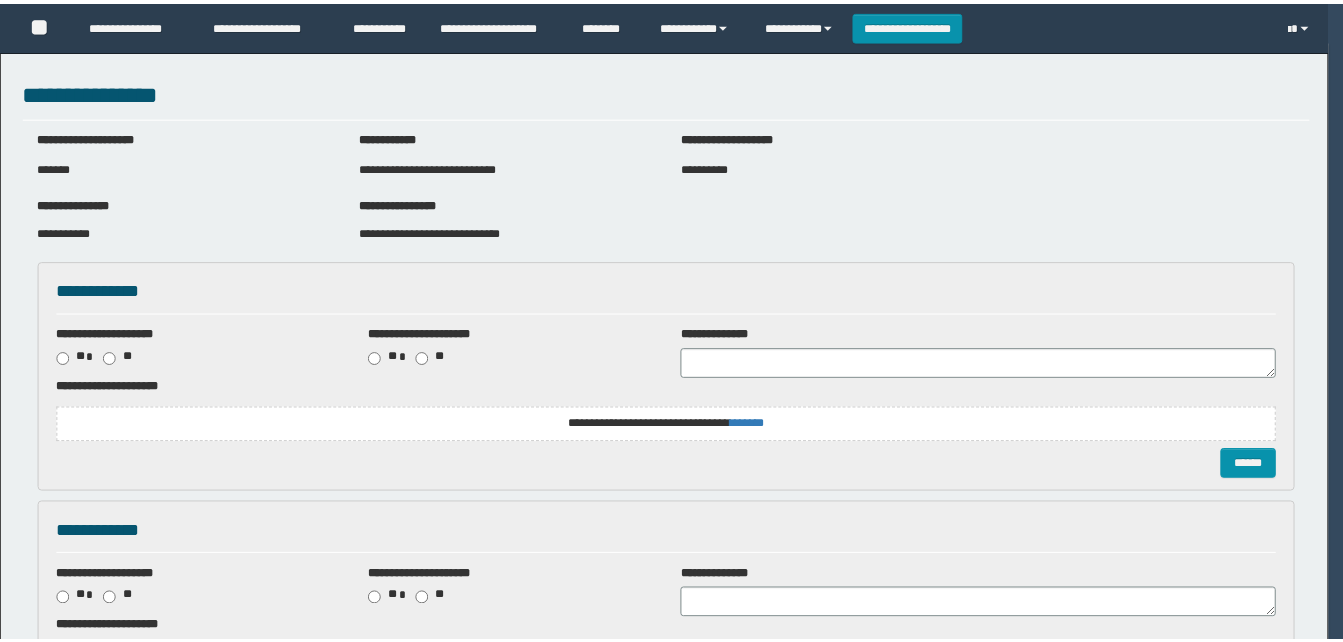 scroll, scrollTop: 0, scrollLeft: 0, axis: both 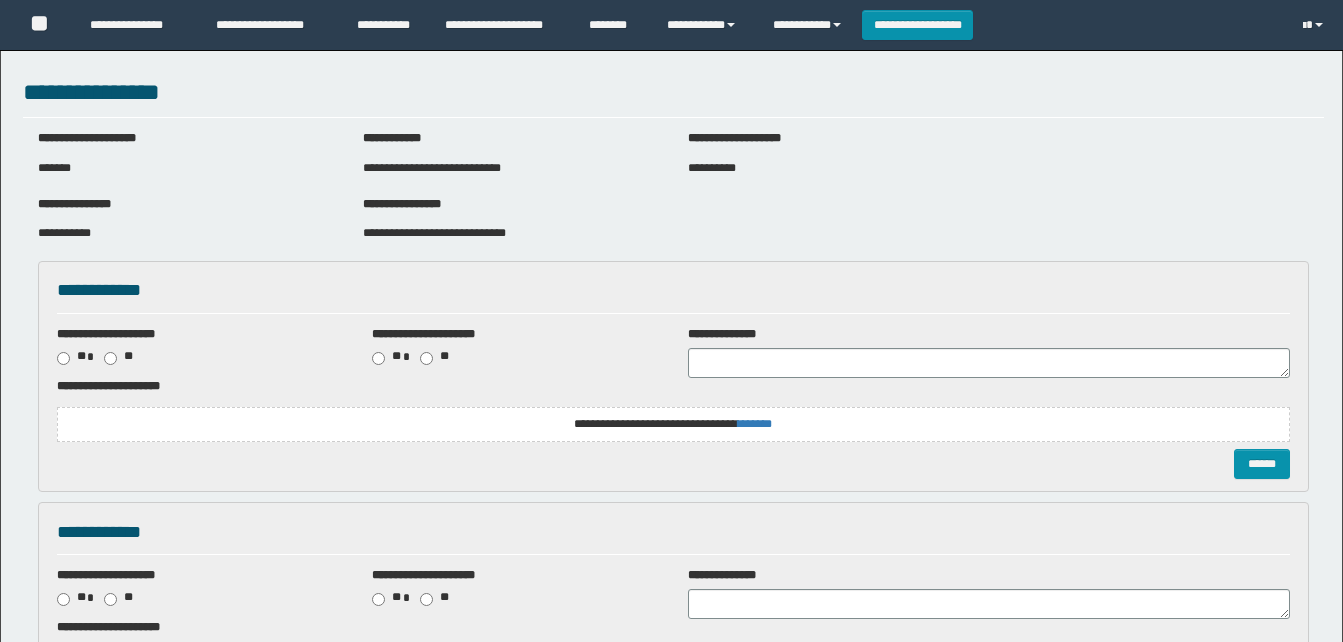 click on "**********" at bounding box center (673, 424) 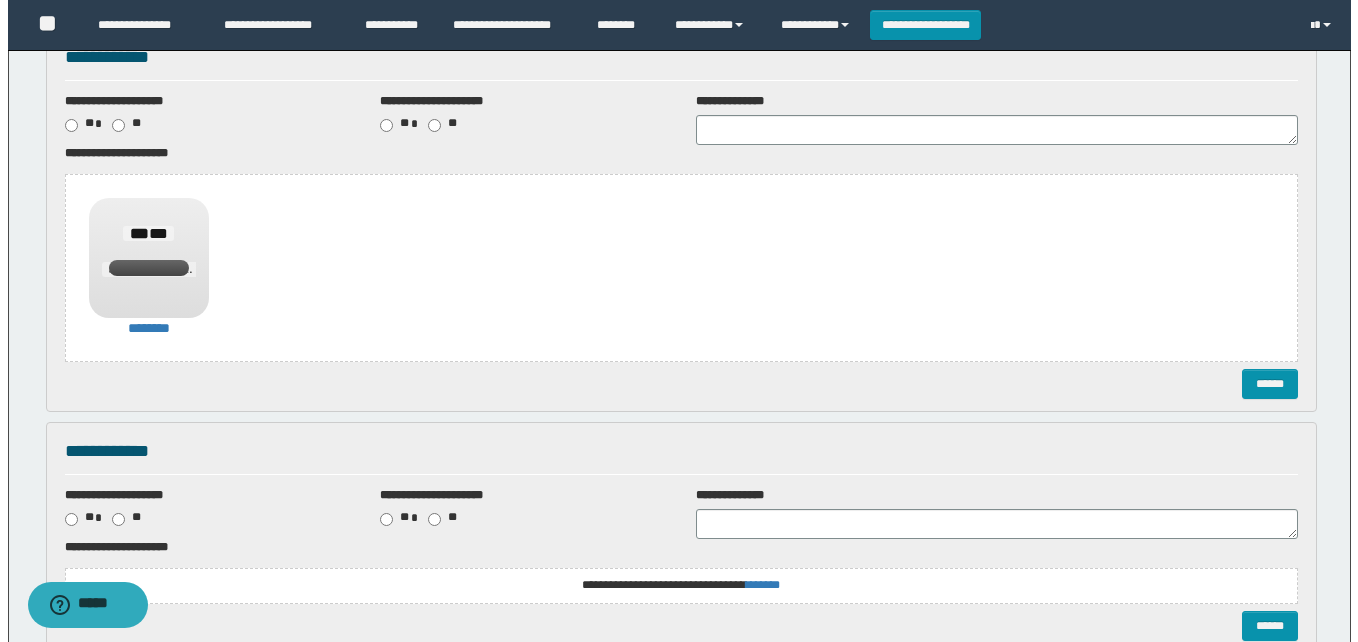 scroll, scrollTop: 300, scrollLeft: 0, axis: vertical 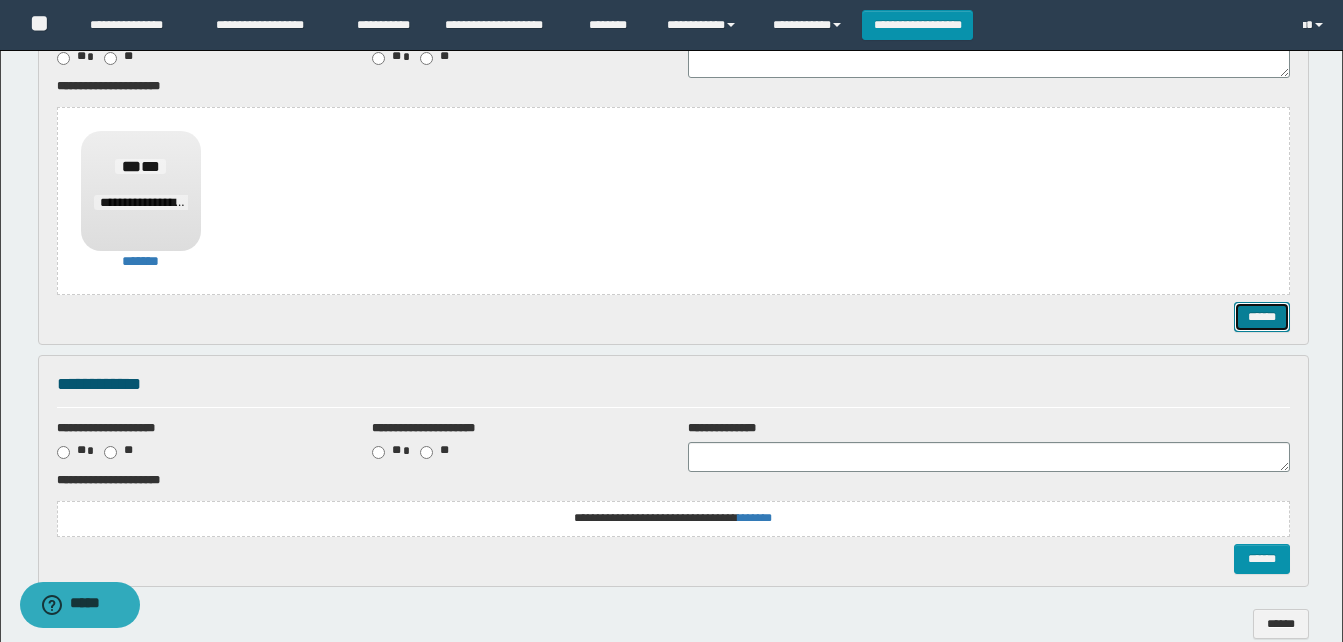 click on "******" at bounding box center [1262, 317] 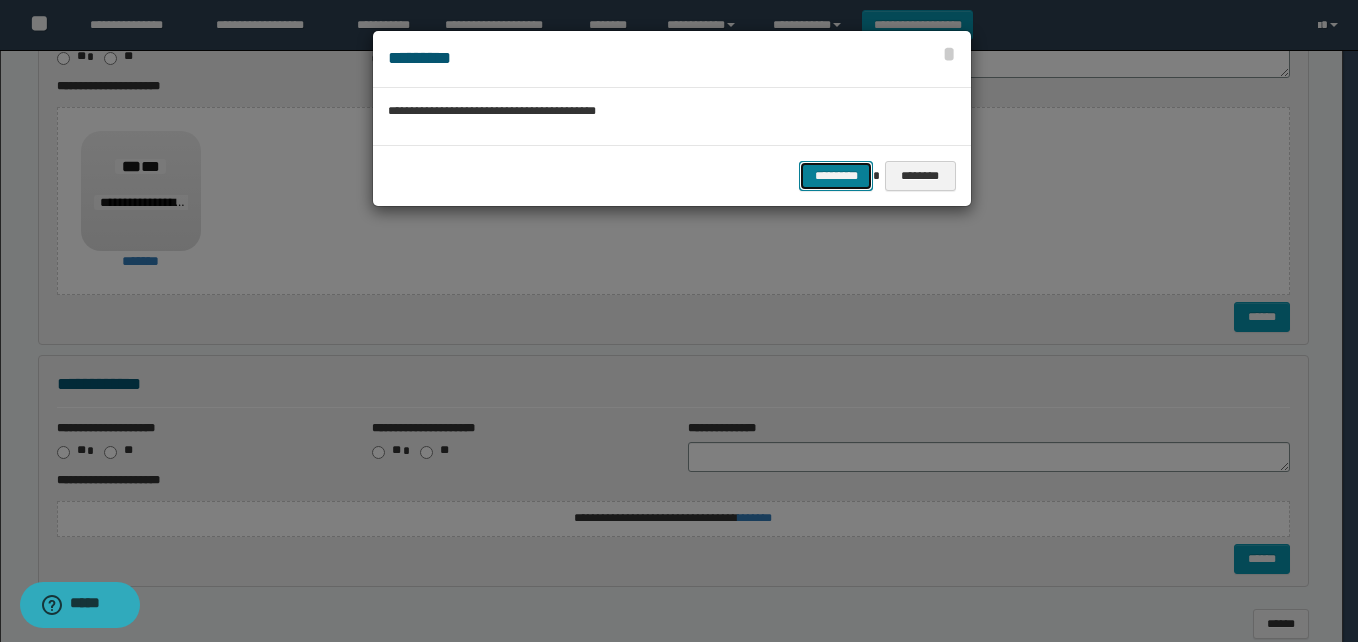 click on "*********" at bounding box center [836, 176] 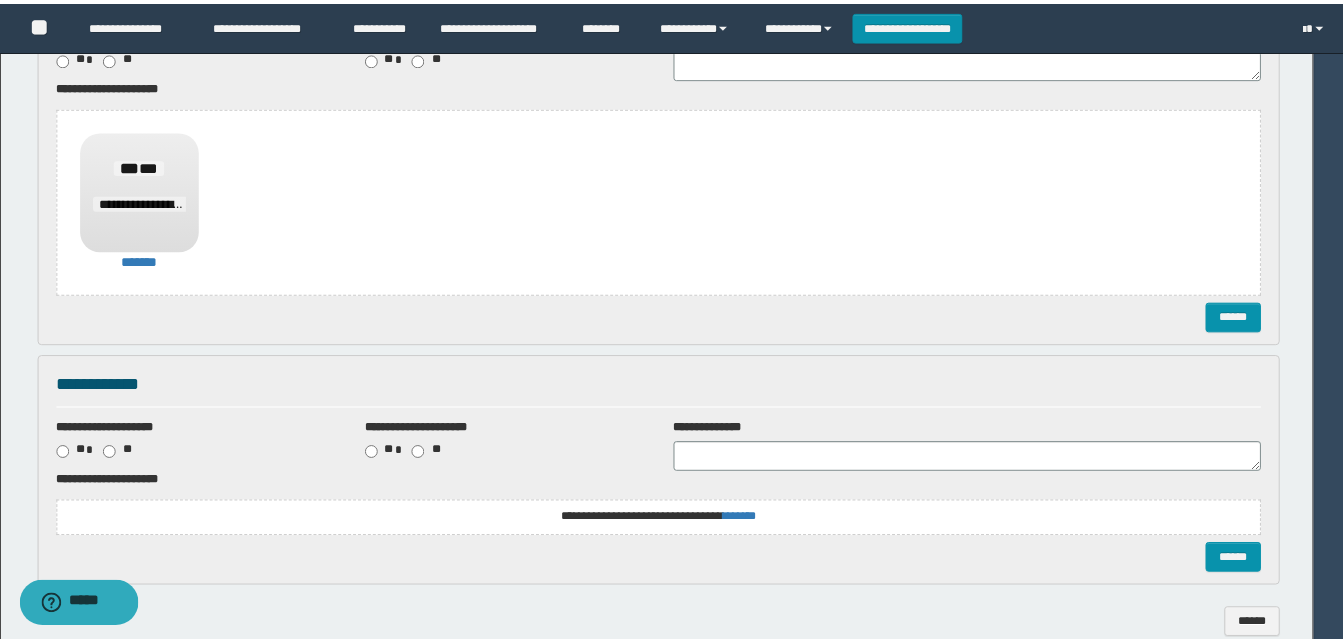 scroll, scrollTop: 0, scrollLeft: 0, axis: both 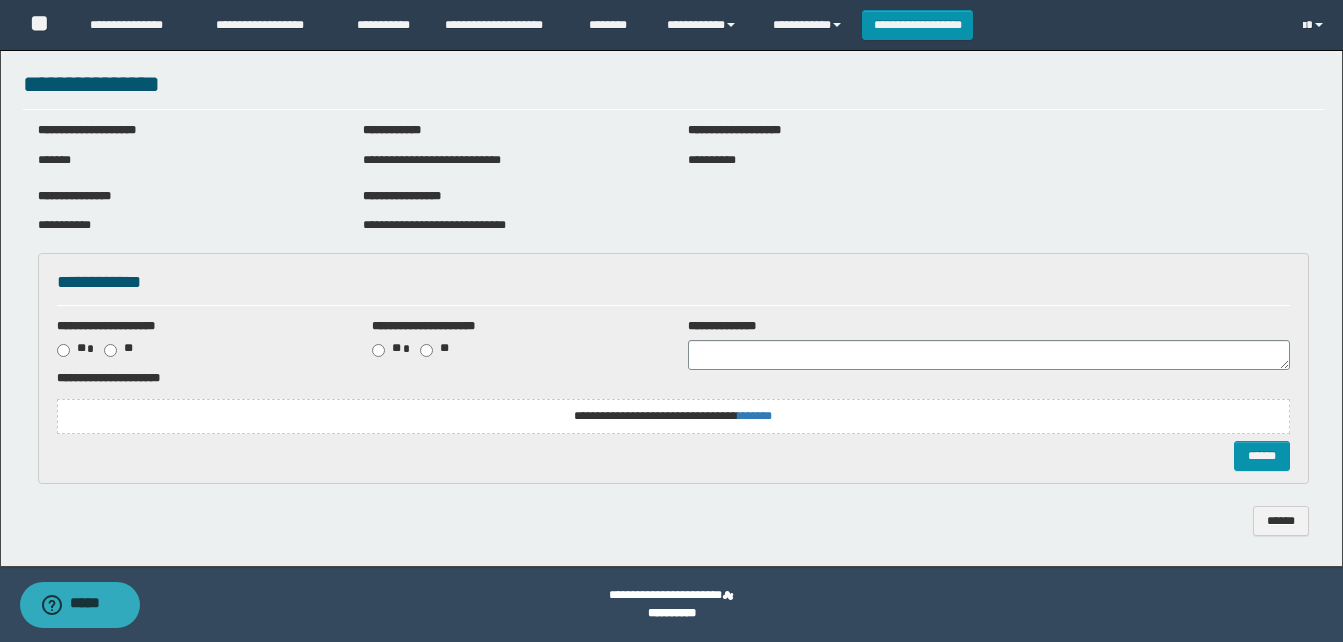 click on "**********" at bounding box center (673, 416) 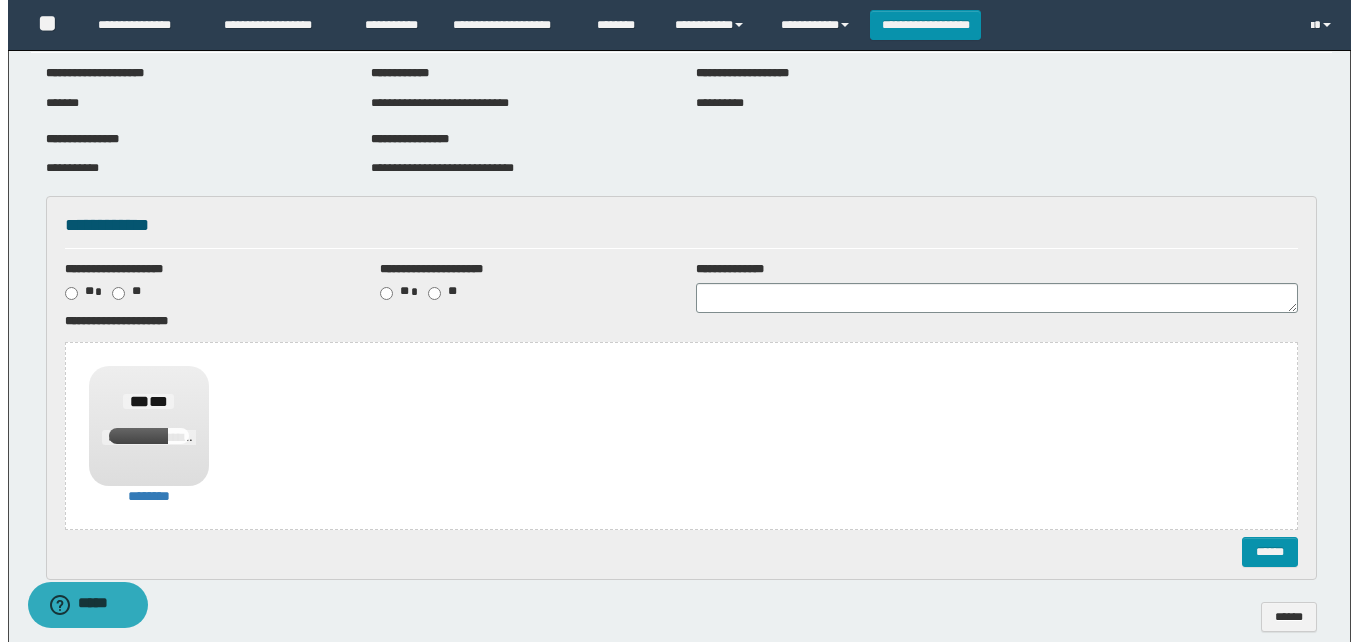 scroll, scrollTop: 161, scrollLeft: 0, axis: vertical 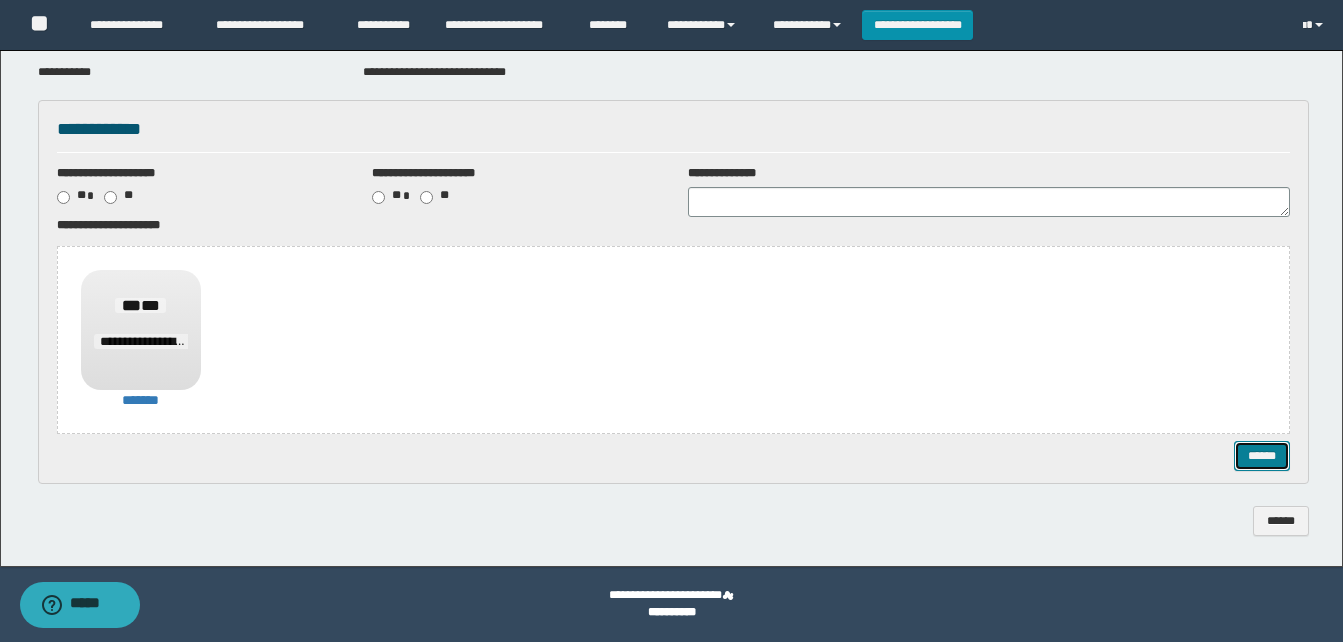 click on "******" at bounding box center (1262, 456) 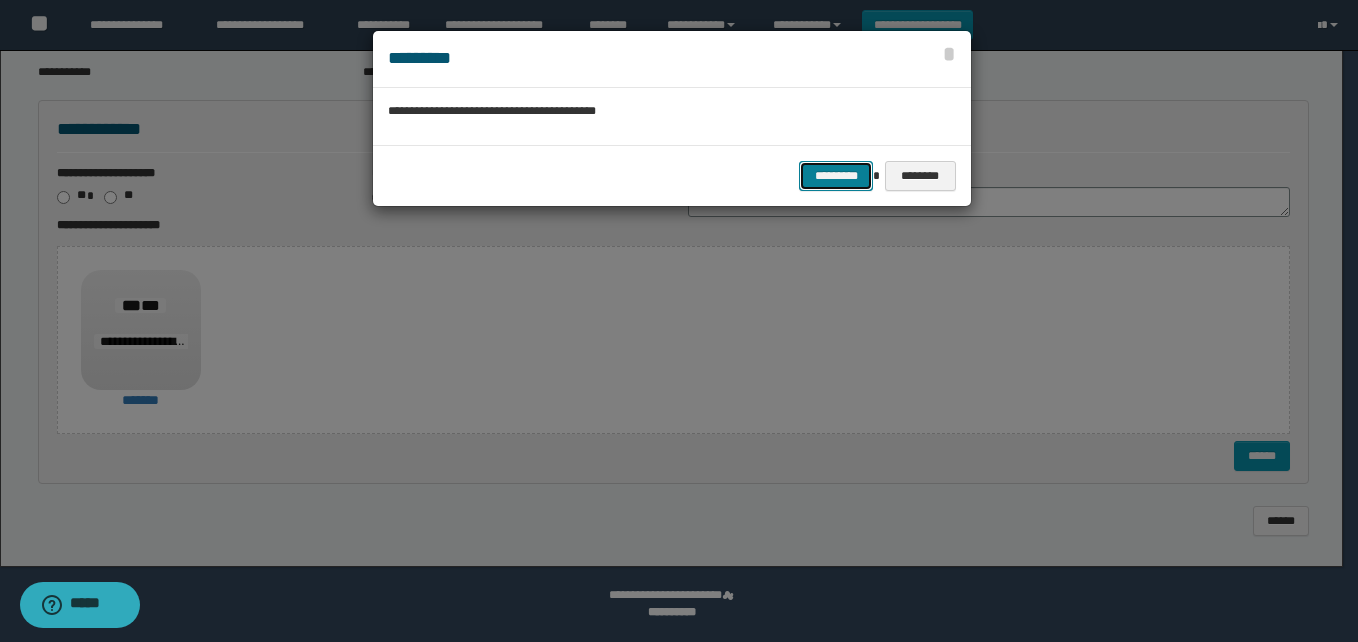 click on "*********" at bounding box center [836, 176] 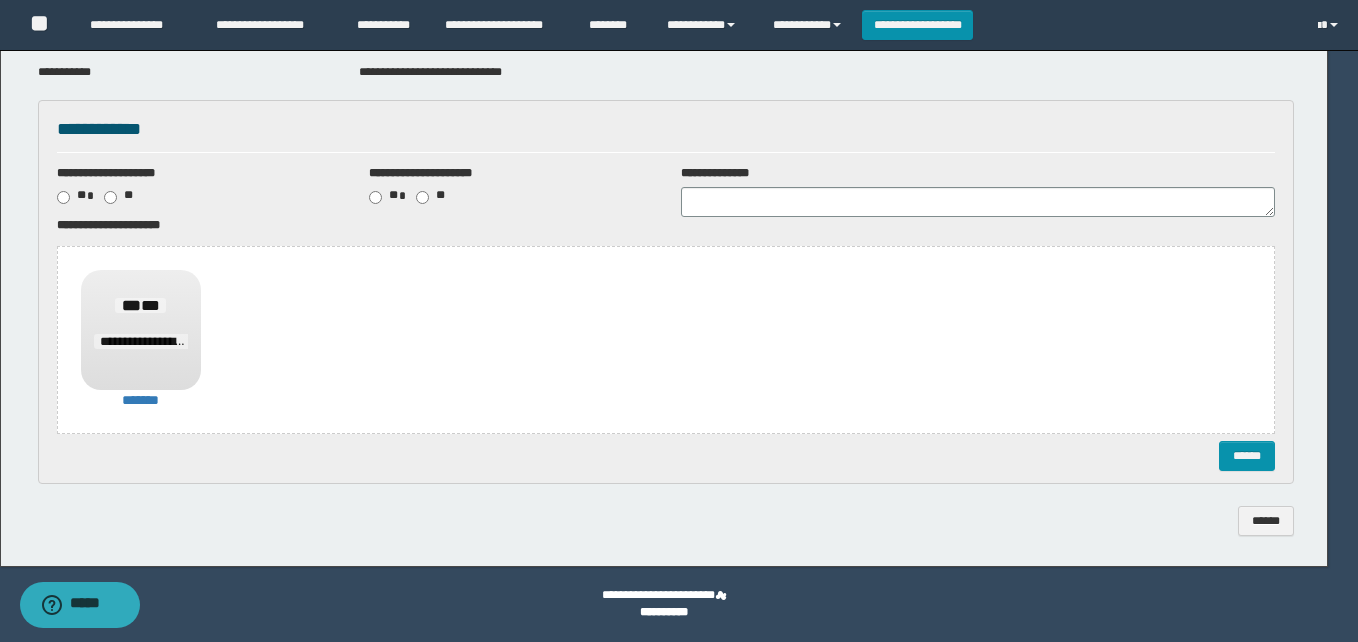 scroll, scrollTop: 0, scrollLeft: 0, axis: both 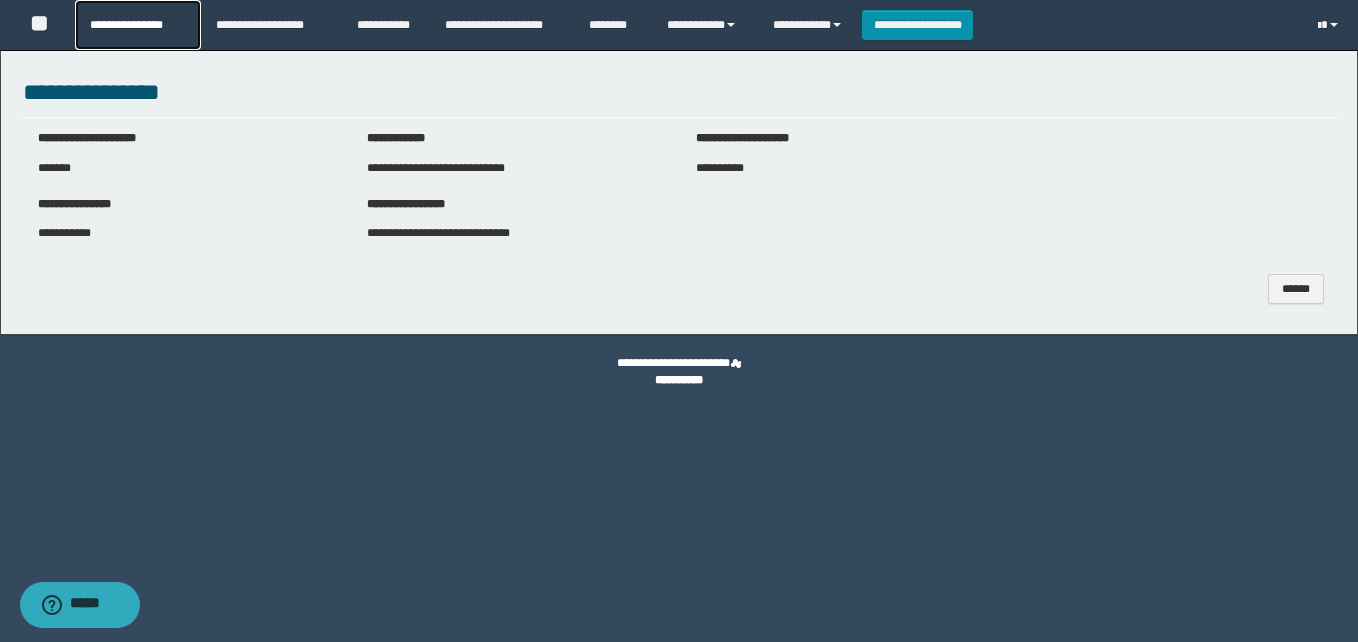 click on "**********" at bounding box center (137, 25) 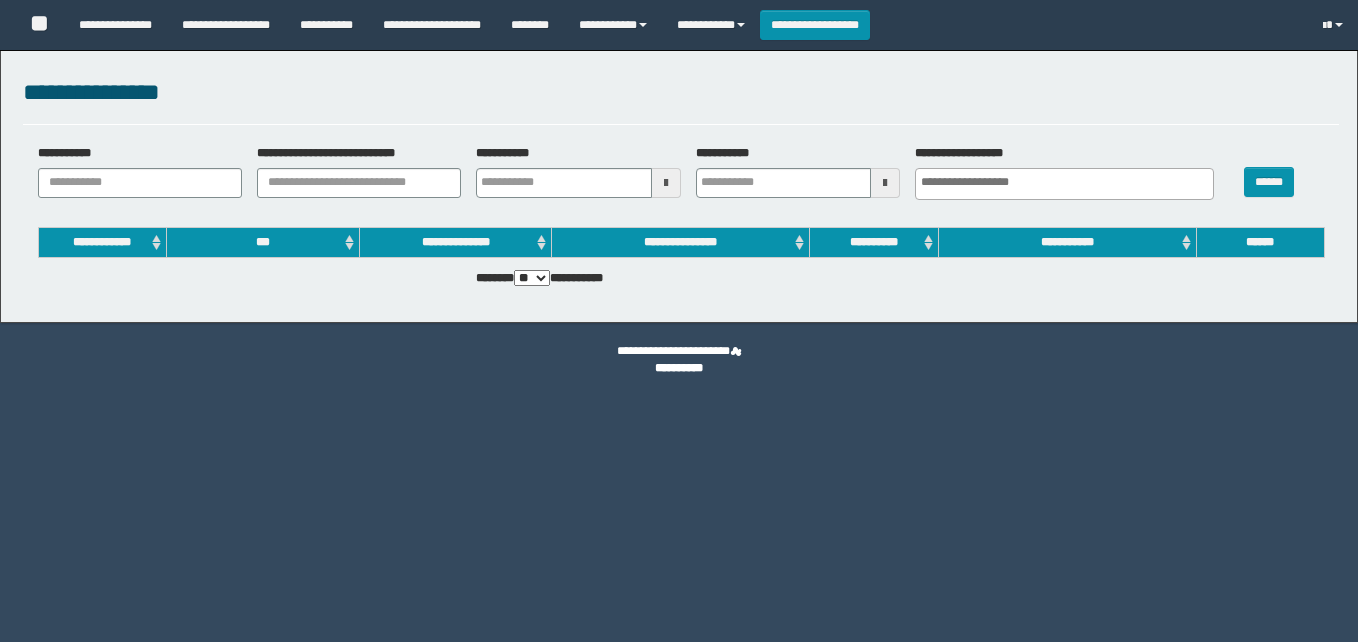 select 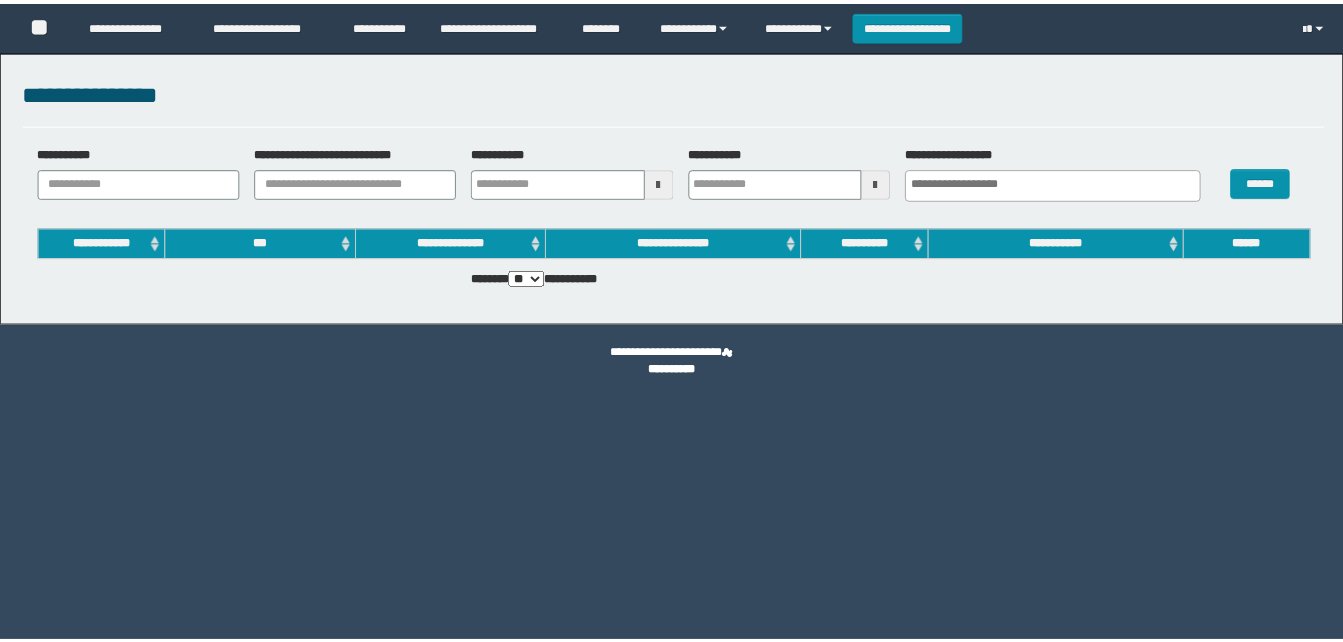 scroll, scrollTop: 0, scrollLeft: 0, axis: both 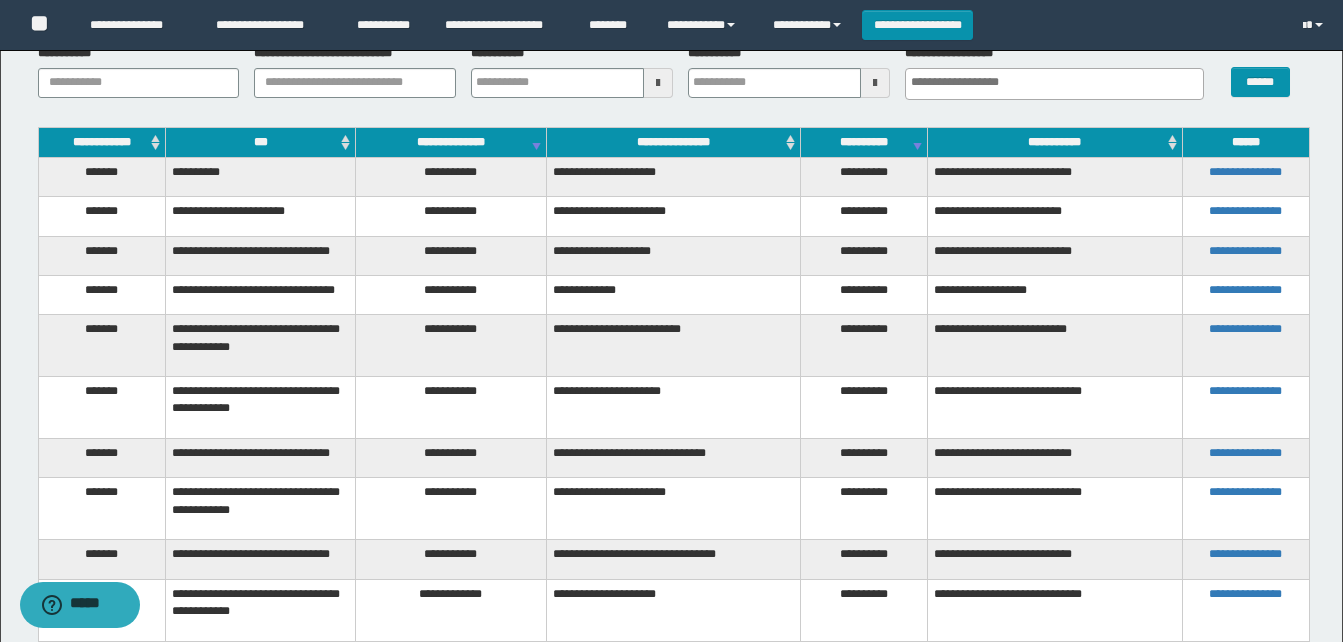 click on "***" at bounding box center (260, 142) 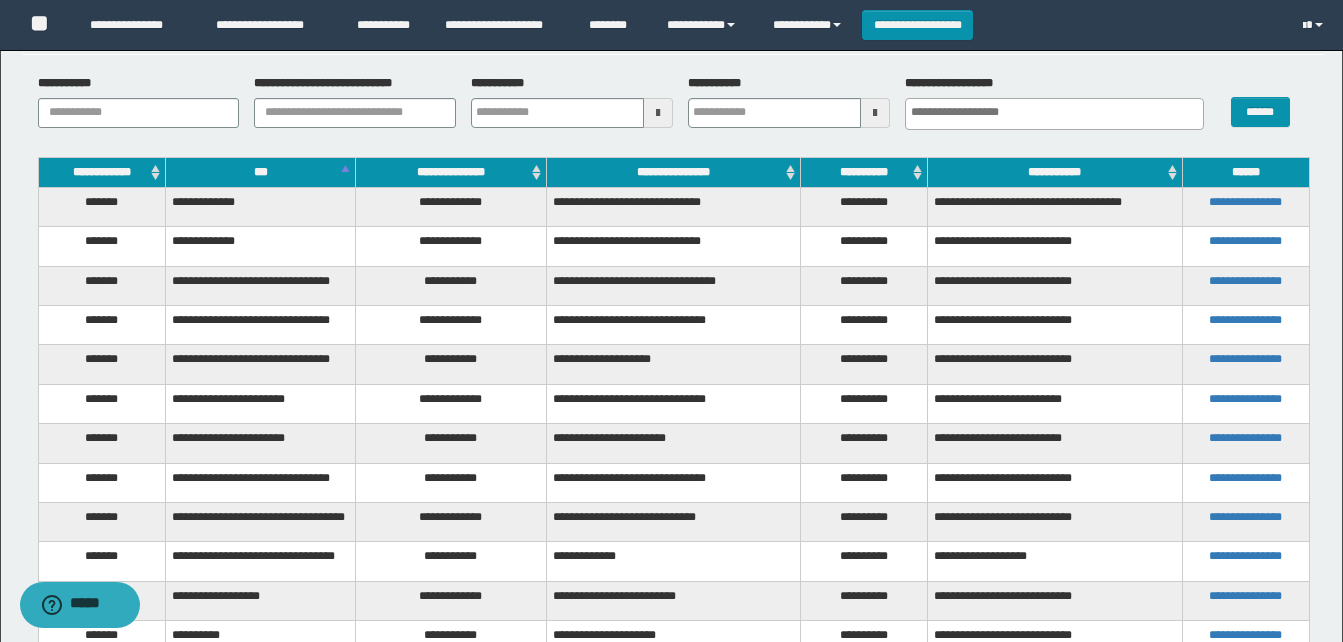 scroll, scrollTop: 100, scrollLeft: 0, axis: vertical 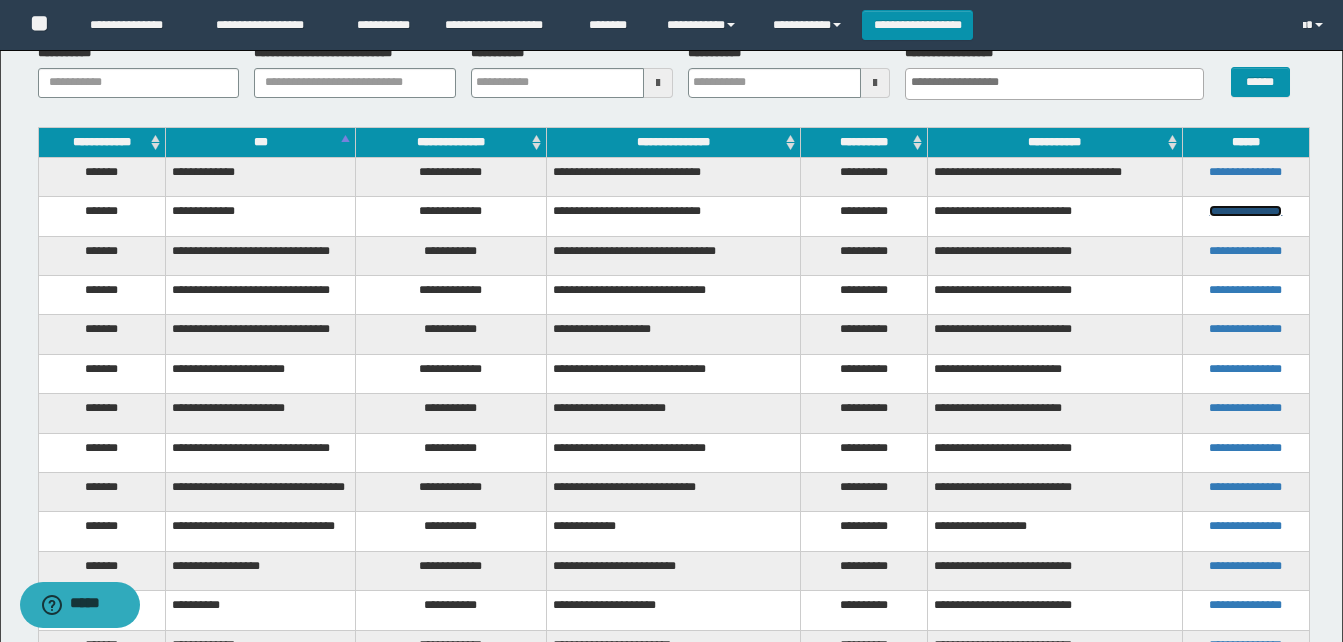 click on "**********" at bounding box center (1245, 211) 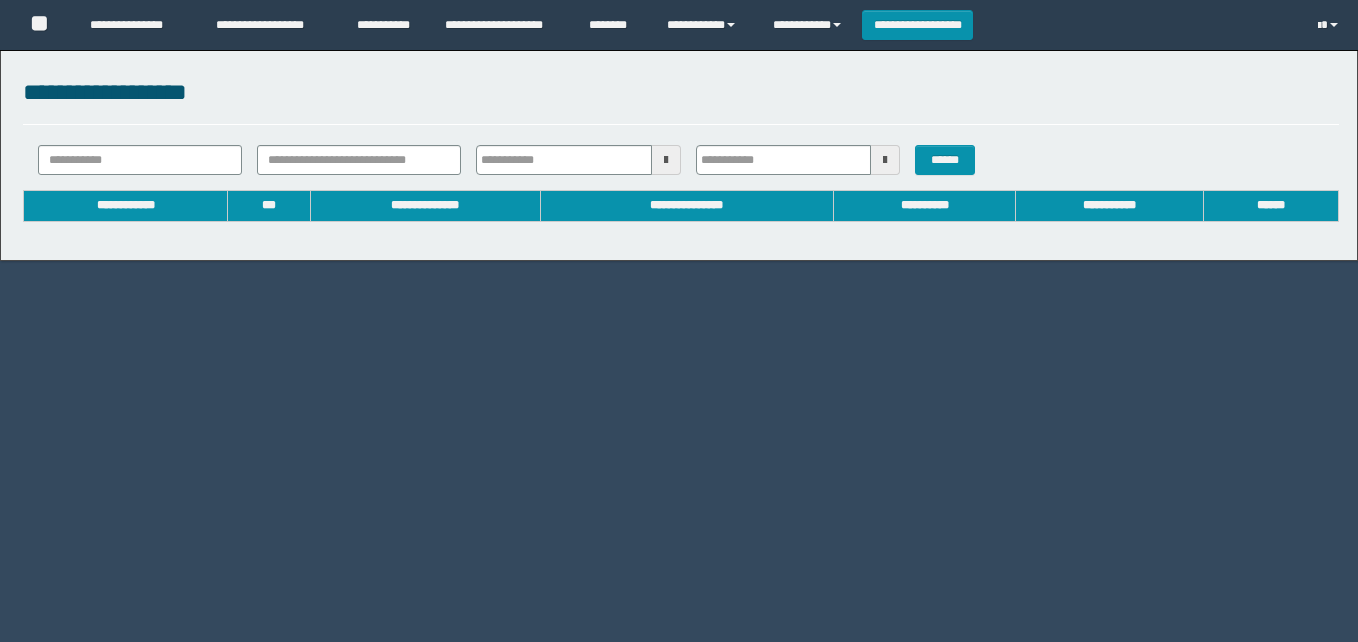 scroll, scrollTop: 0, scrollLeft: 0, axis: both 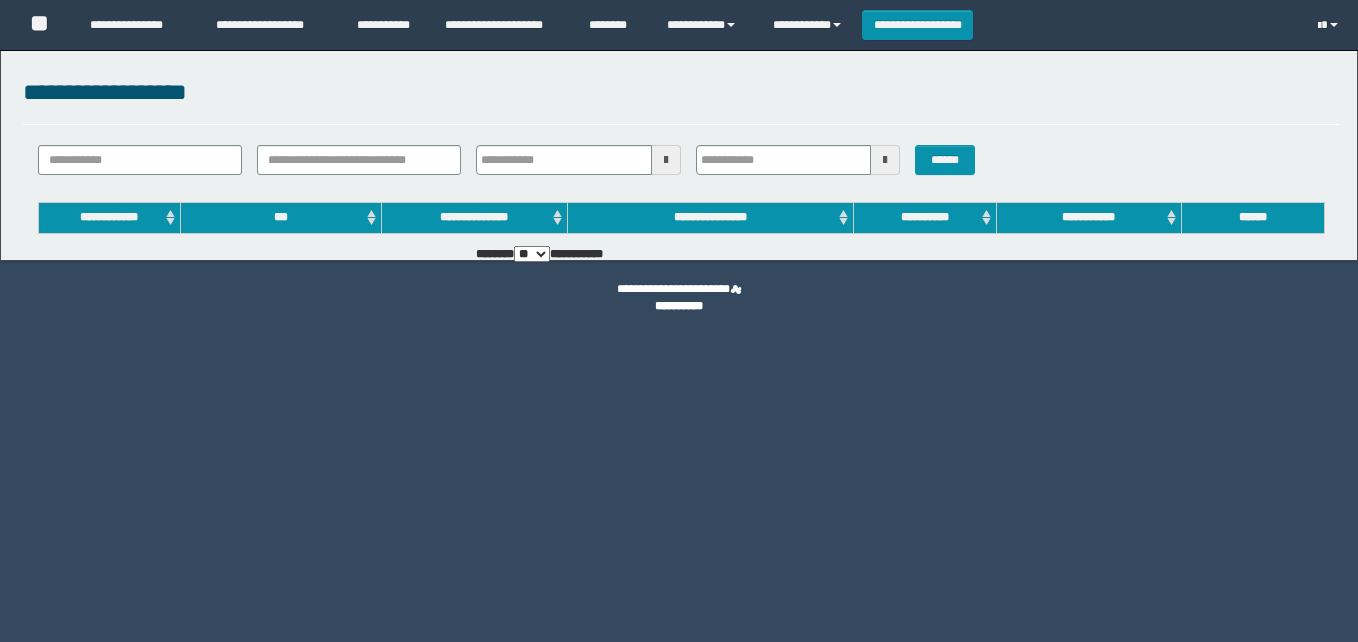 type 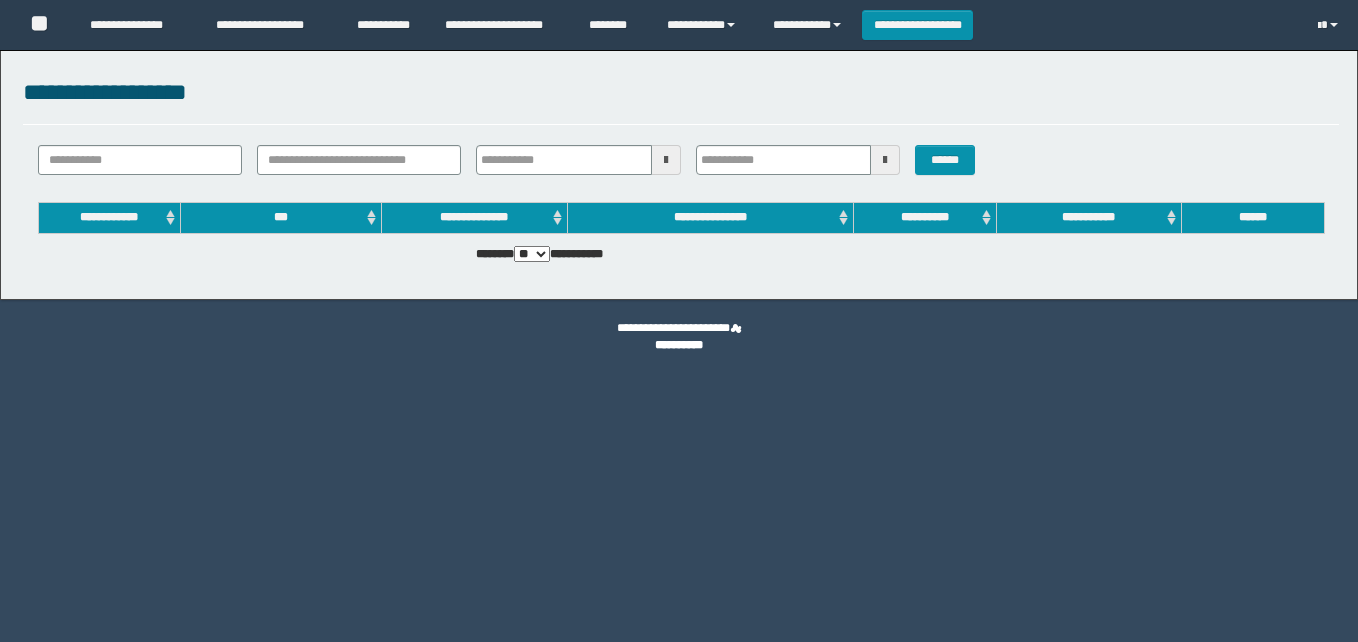 scroll, scrollTop: 0, scrollLeft: 0, axis: both 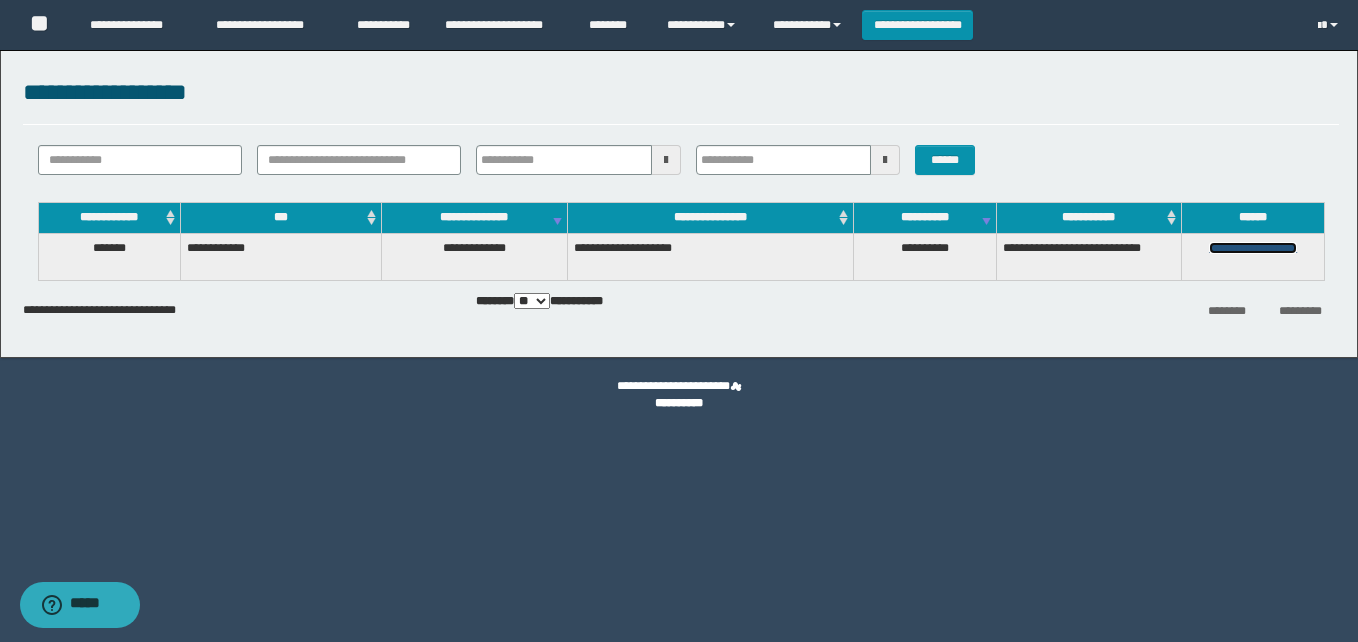 click on "**********" at bounding box center (1253, 248) 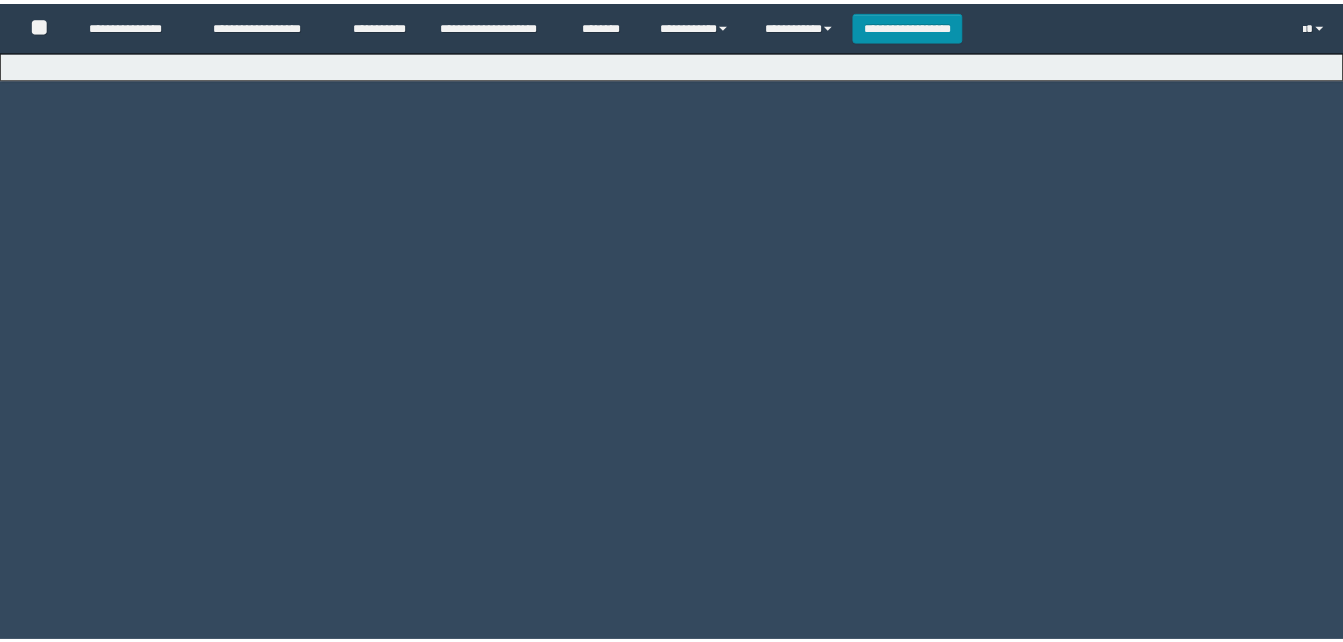 scroll, scrollTop: 0, scrollLeft: 0, axis: both 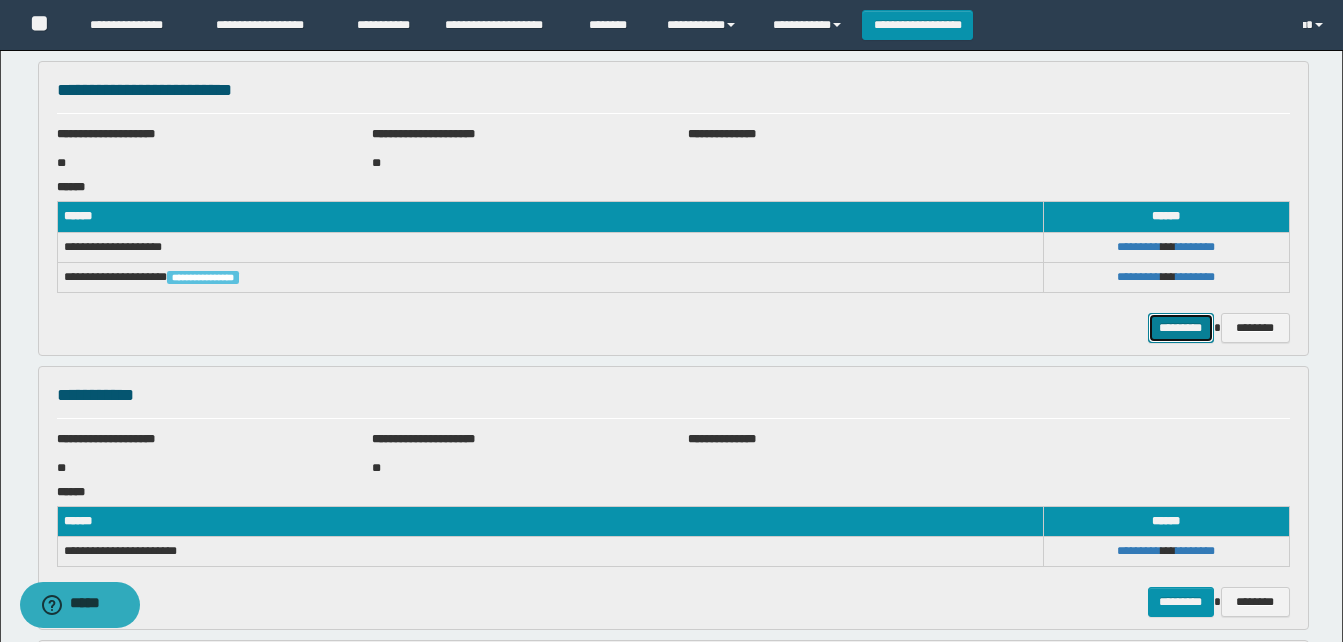 click on "*********" at bounding box center (1180, 328) 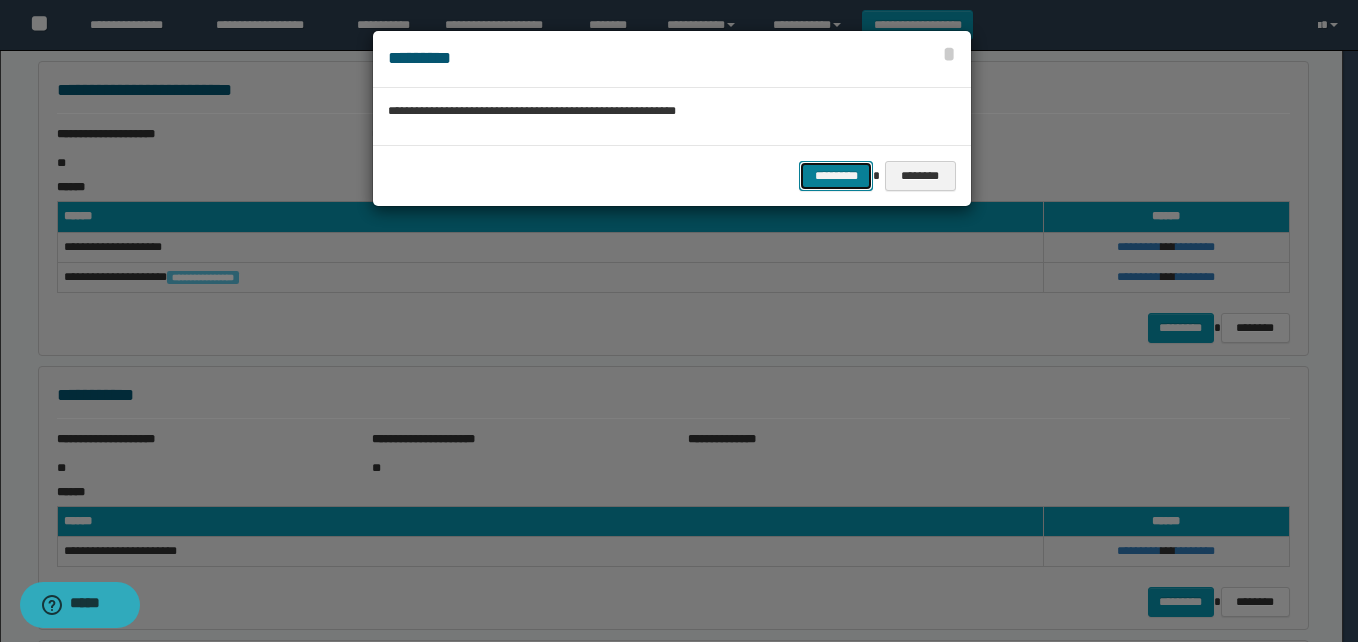 click on "*********" at bounding box center [836, 176] 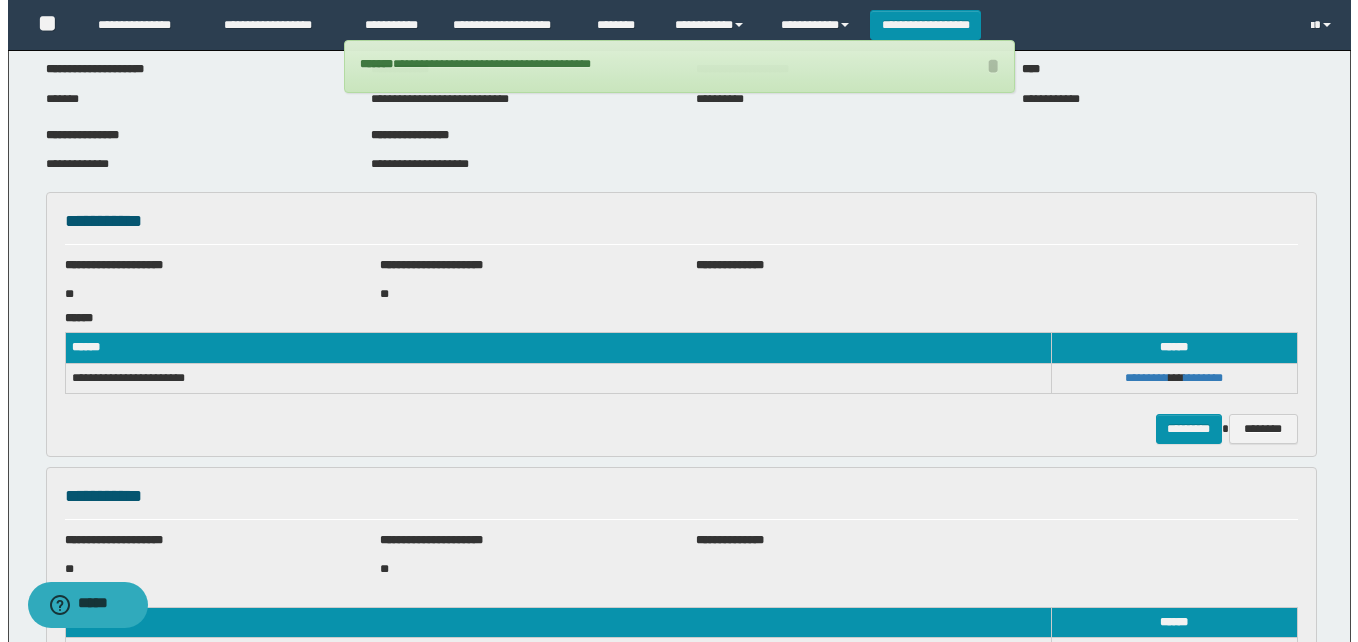 scroll, scrollTop: 100, scrollLeft: 0, axis: vertical 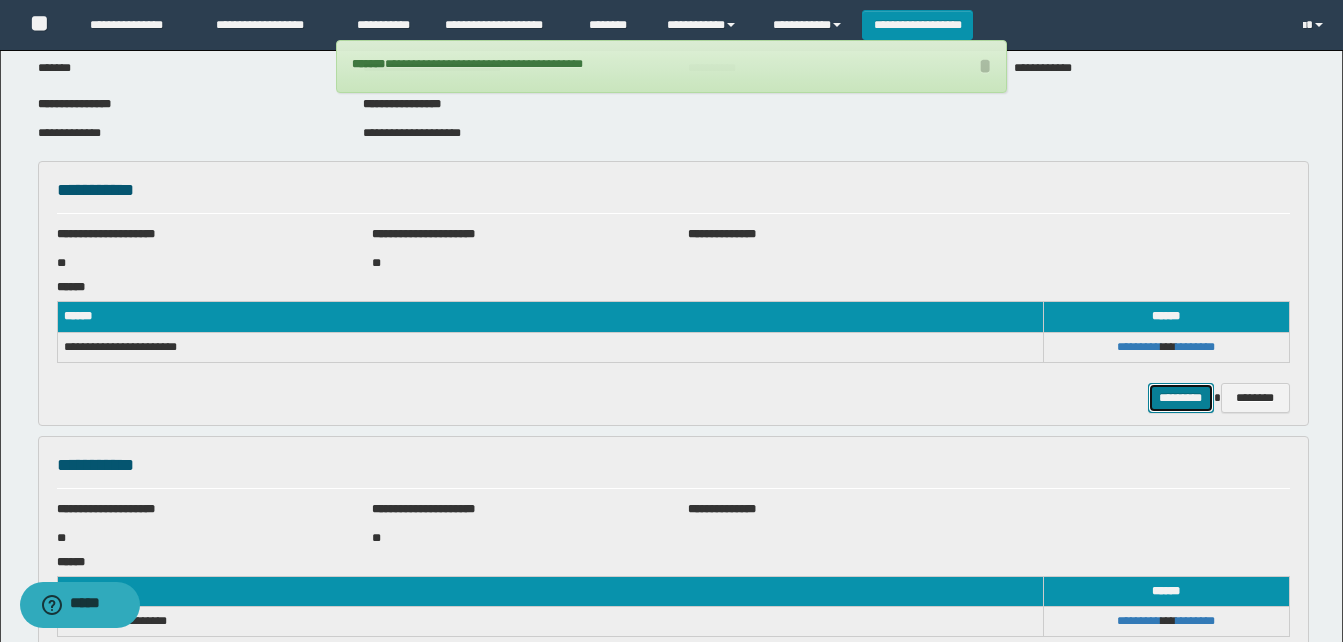 click on "*********" at bounding box center (1180, 398) 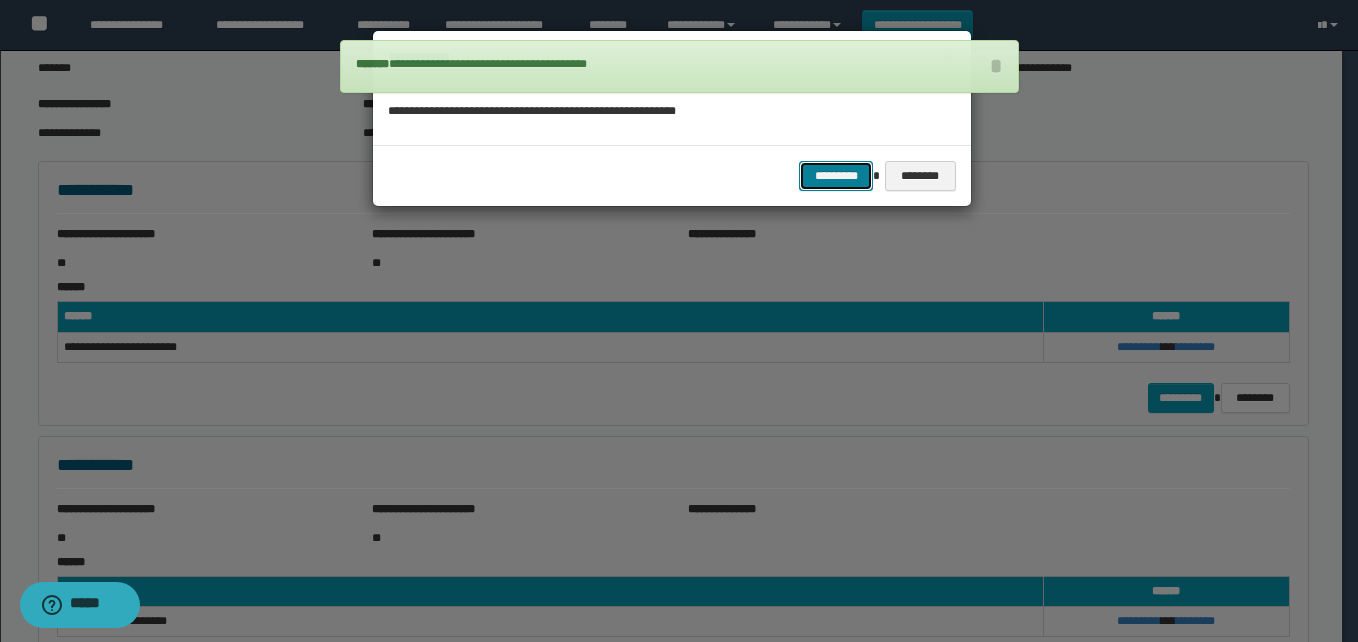click on "*********" at bounding box center (836, 176) 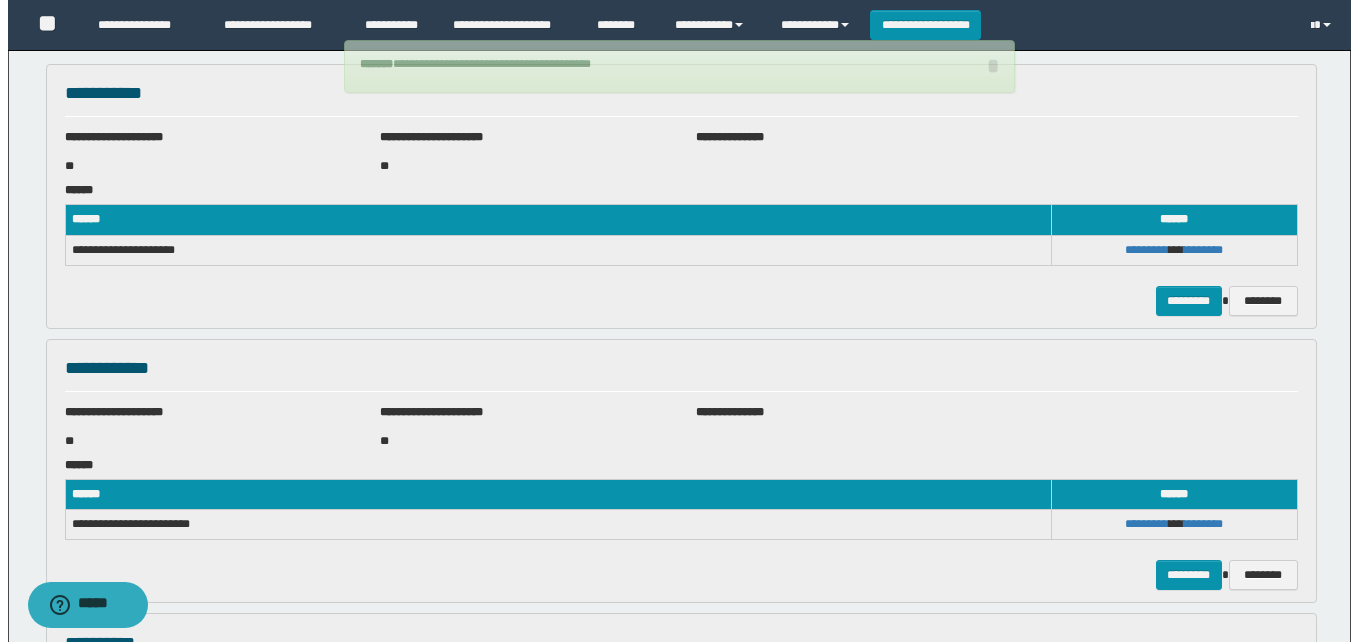 scroll, scrollTop: 200, scrollLeft: 0, axis: vertical 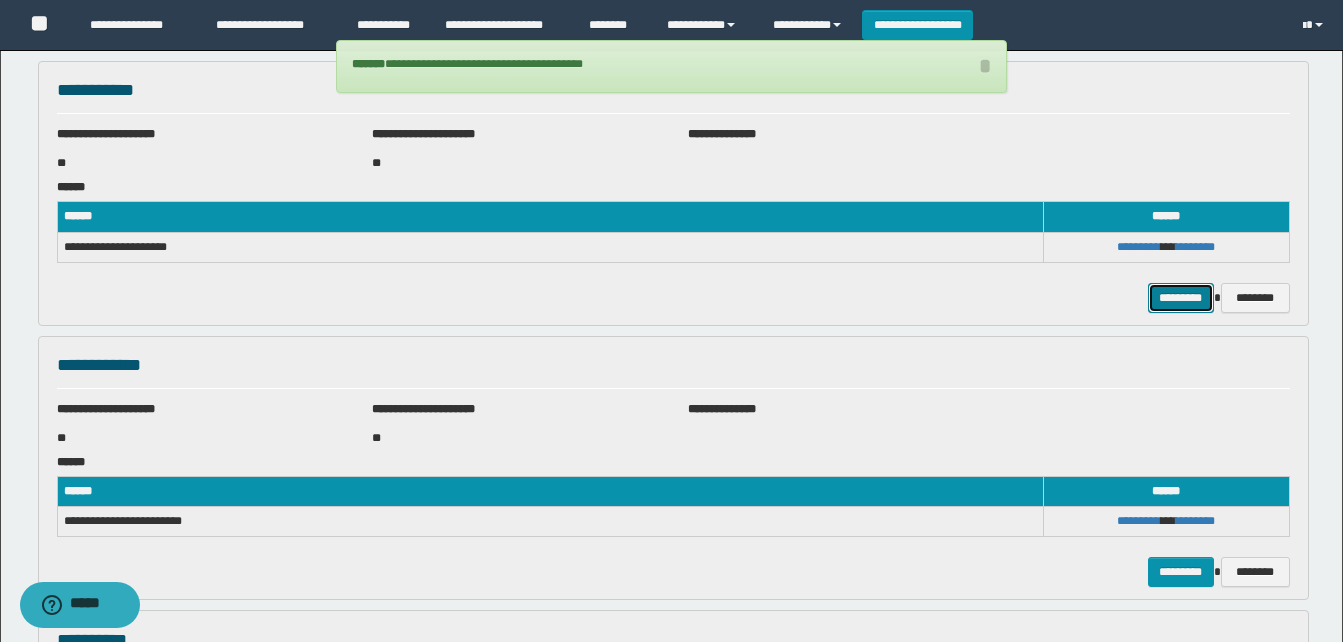 click on "*********" at bounding box center (1180, 298) 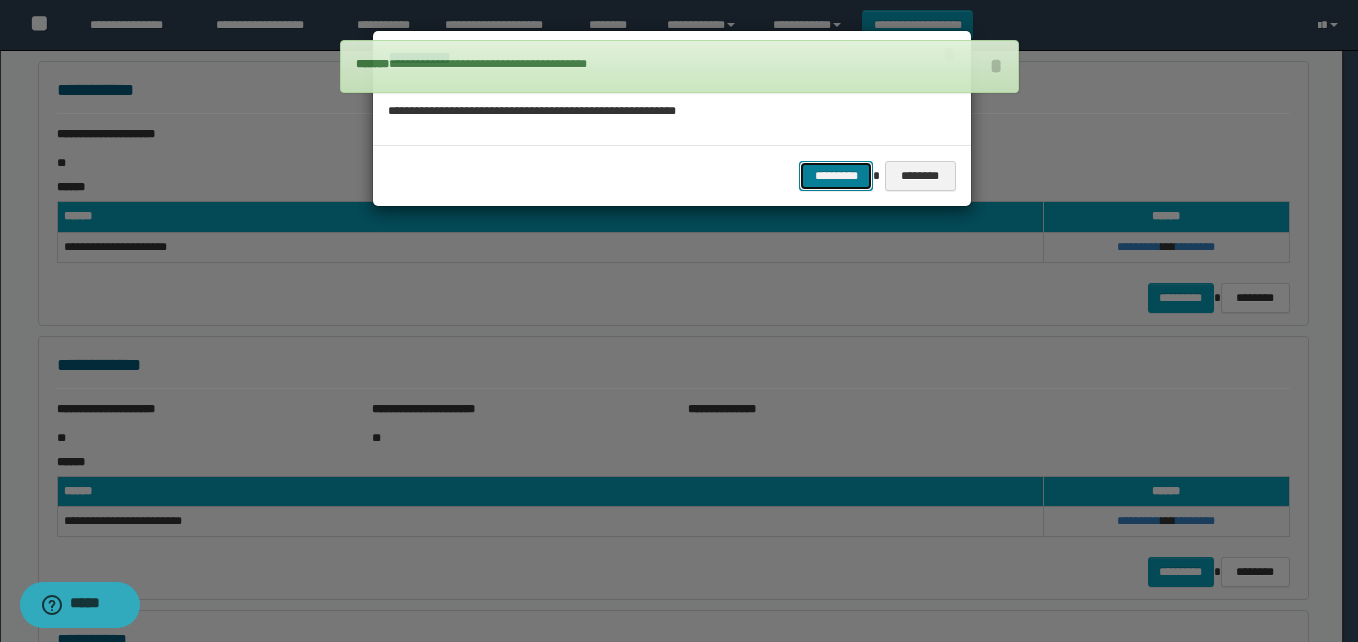 click on "*********" at bounding box center [836, 176] 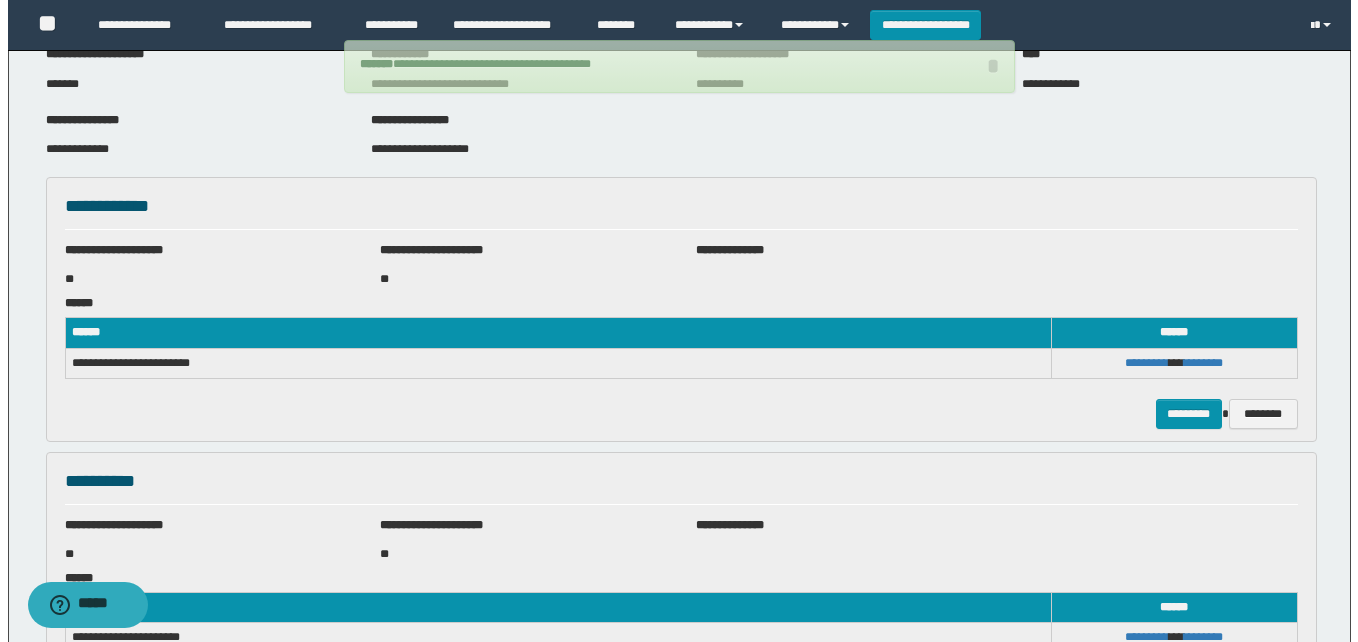 scroll, scrollTop: 200, scrollLeft: 0, axis: vertical 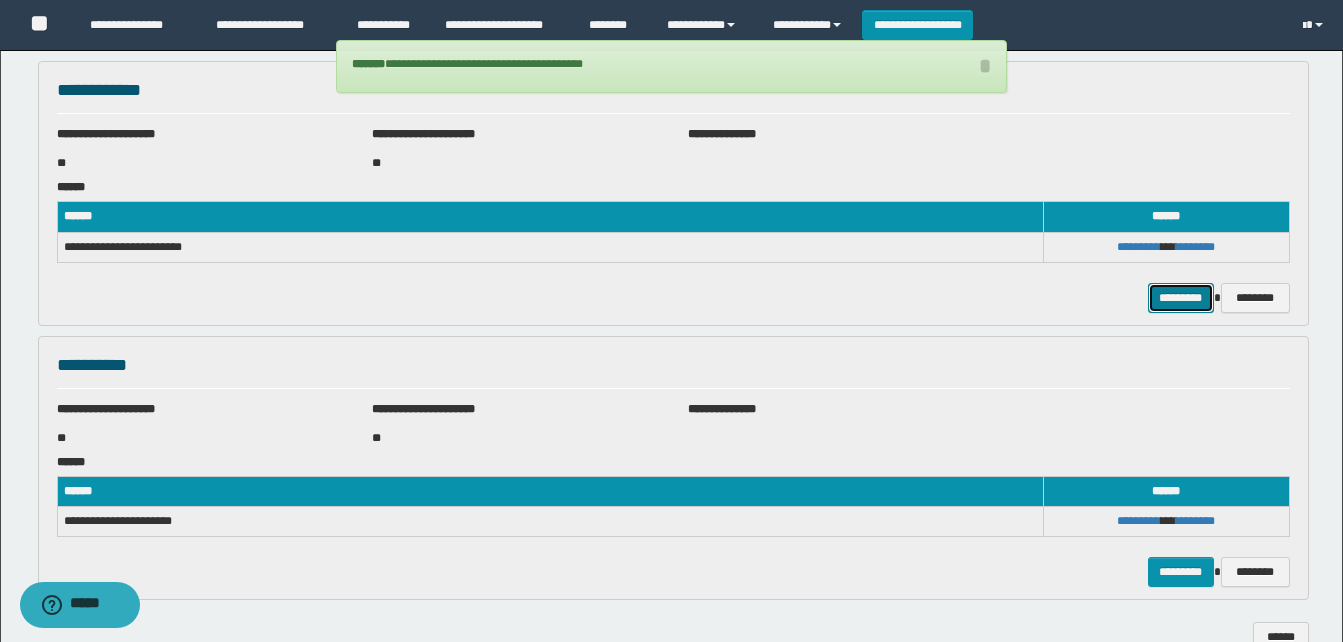 click on "*********" at bounding box center [1180, 298] 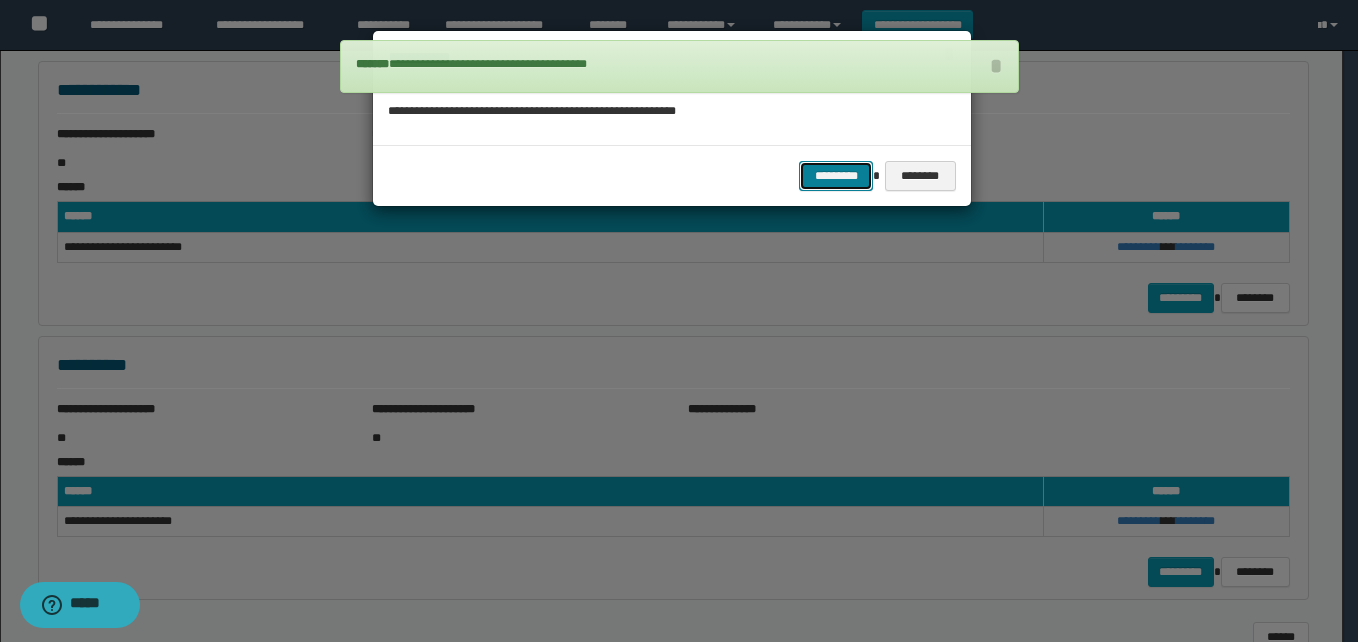 click on "*********" at bounding box center (836, 176) 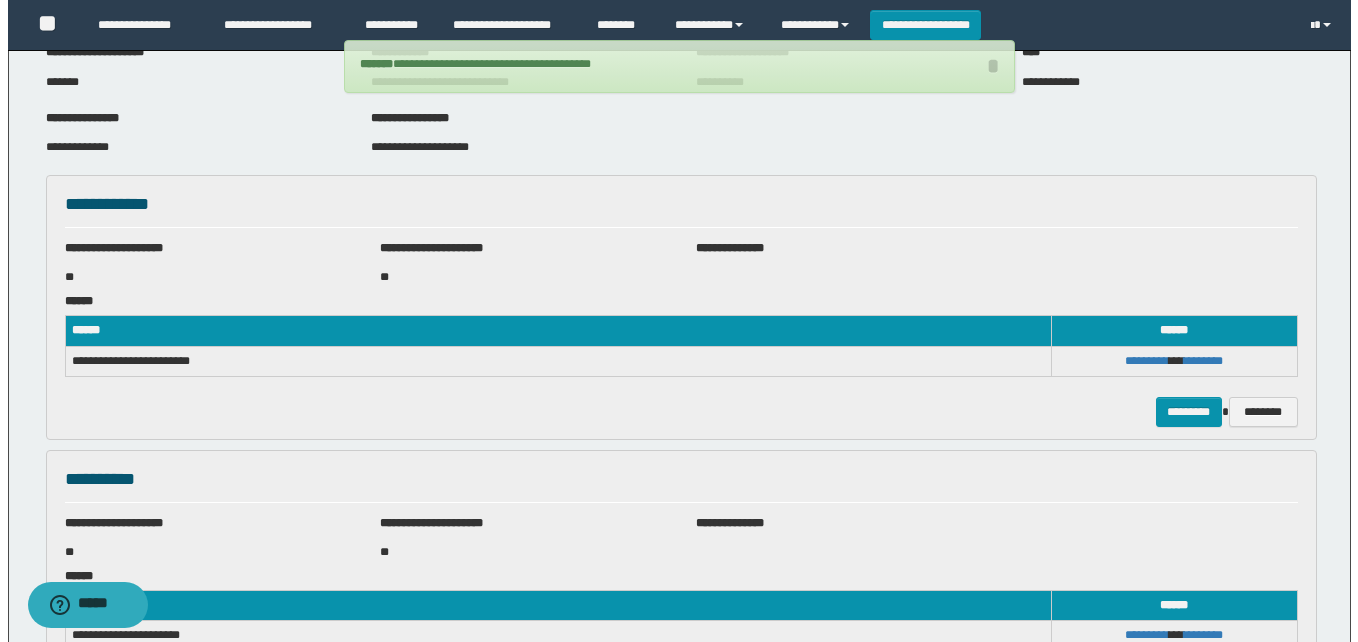 scroll, scrollTop: 41, scrollLeft: 0, axis: vertical 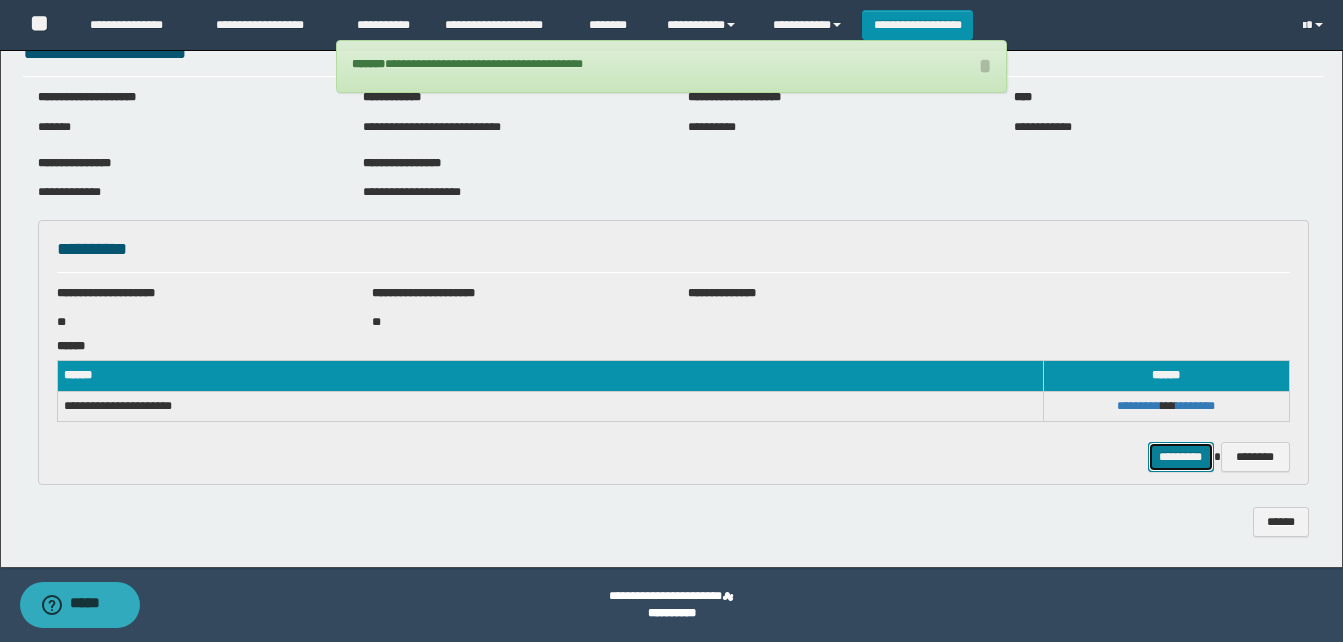 click on "*********" at bounding box center (1180, 457) 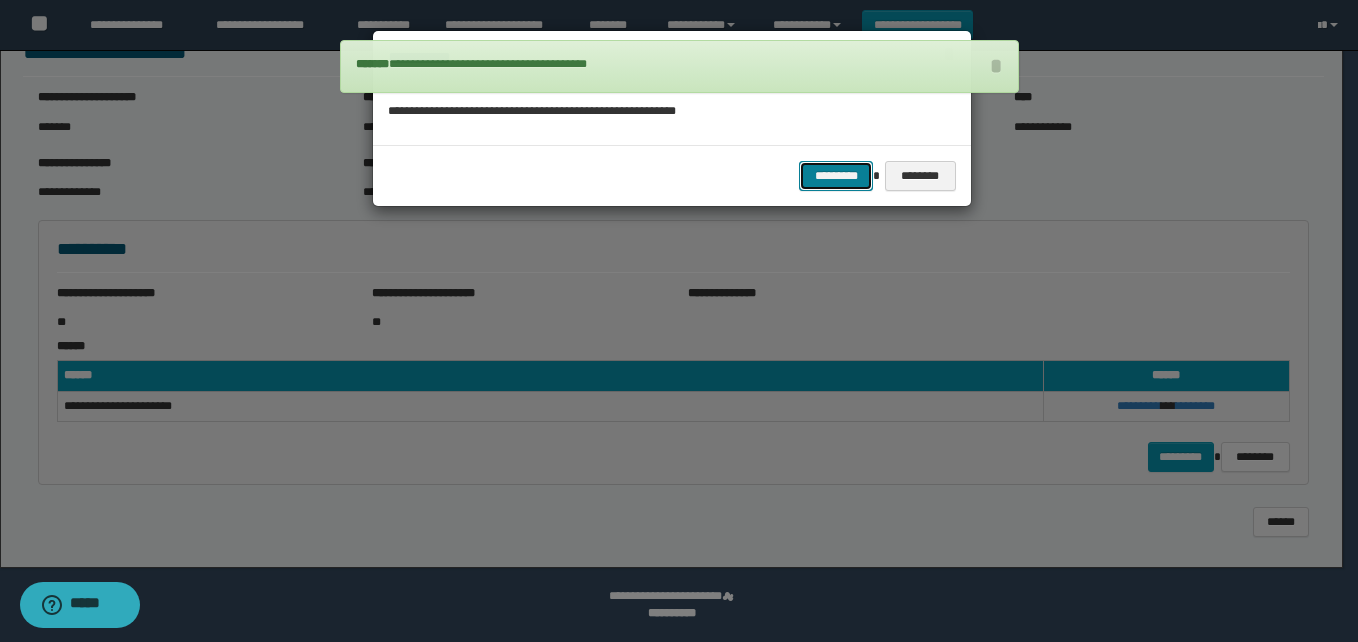 click on "*********" at bounding box center [836, 176] 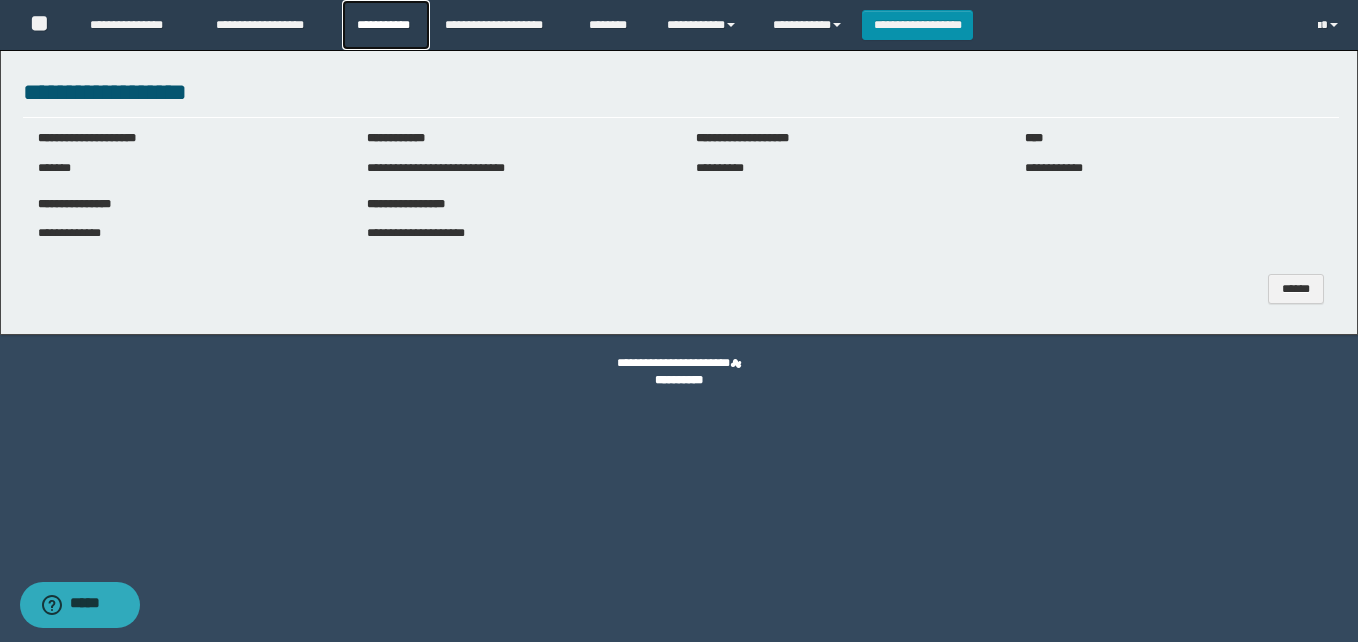 click on "**********" at bounding box center (386, 25) 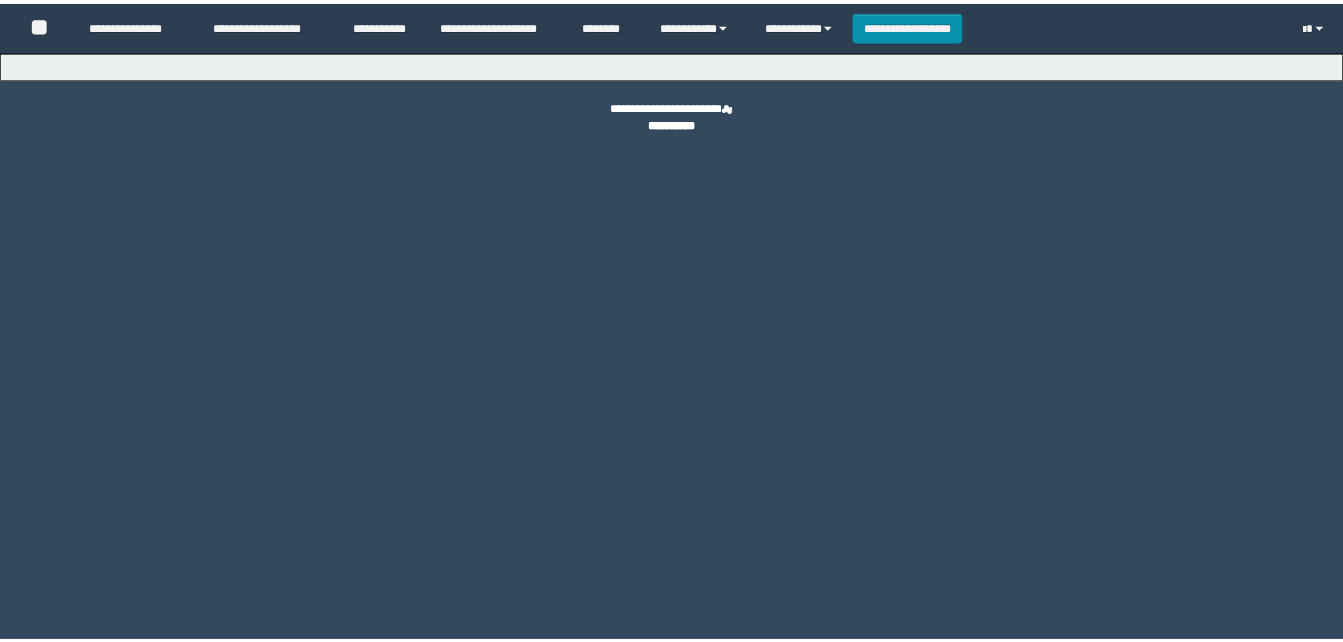 scroll, scrollTop: 0, scrollLeft: 0, axis: both 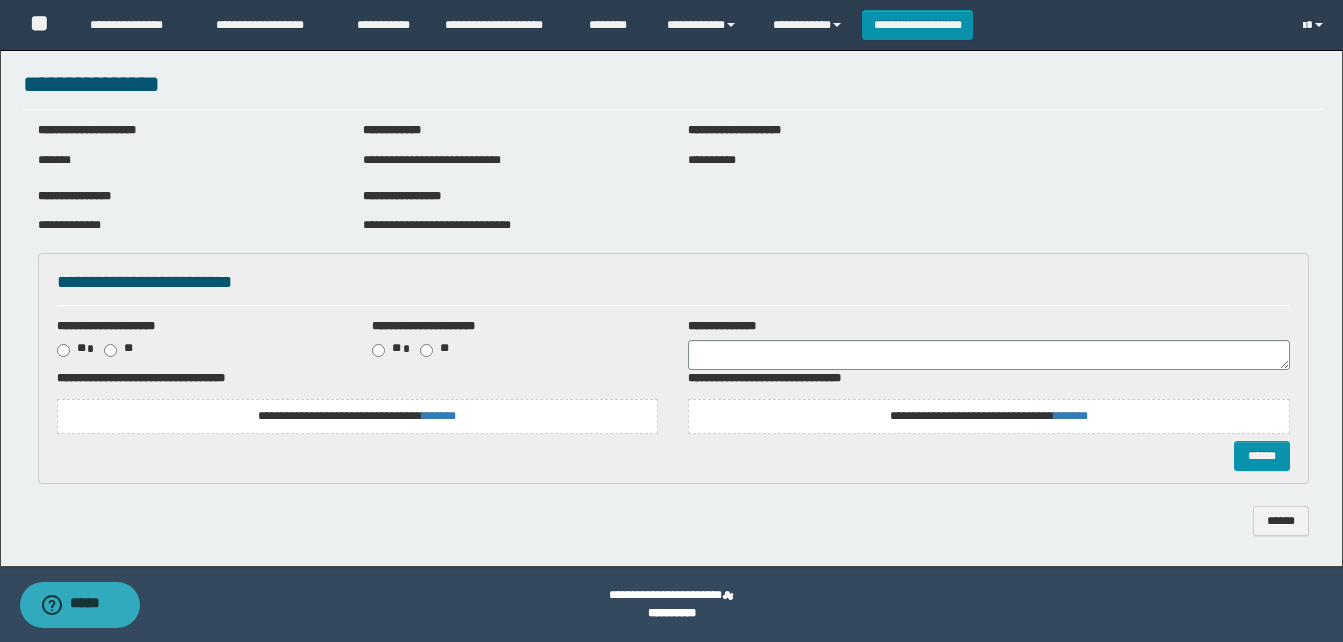 click on "**********" at bounding box center (358, 416) 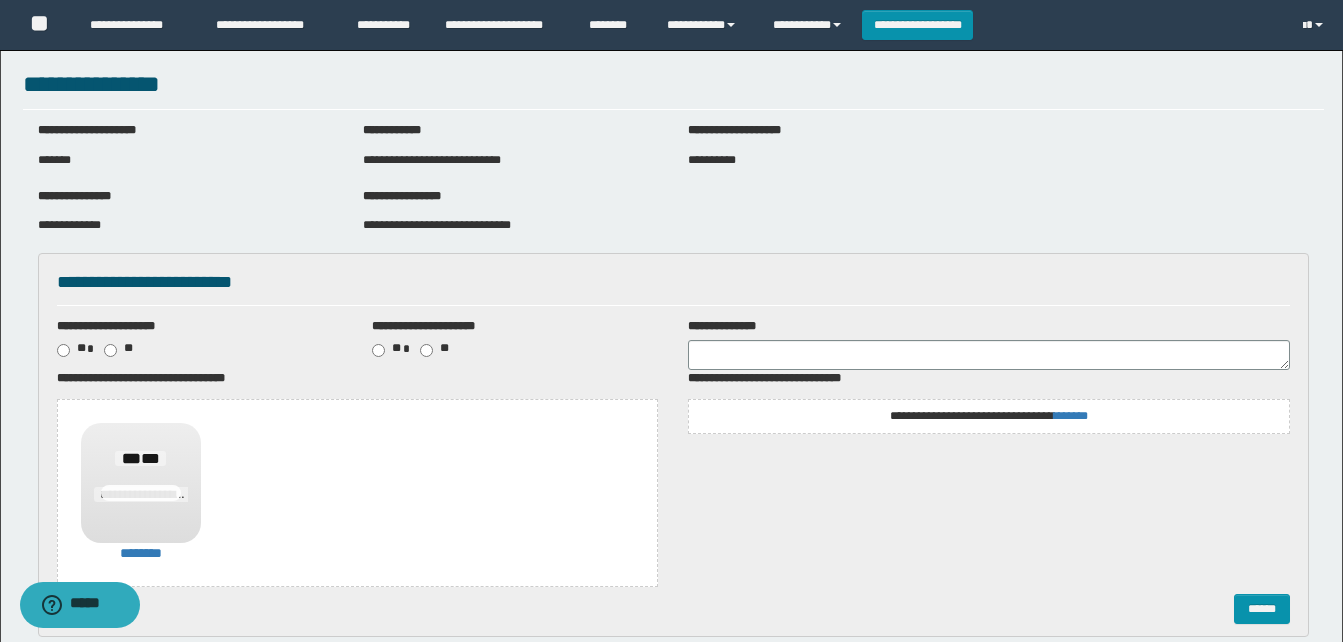 click on "**********" at bounding box center [989, 416] 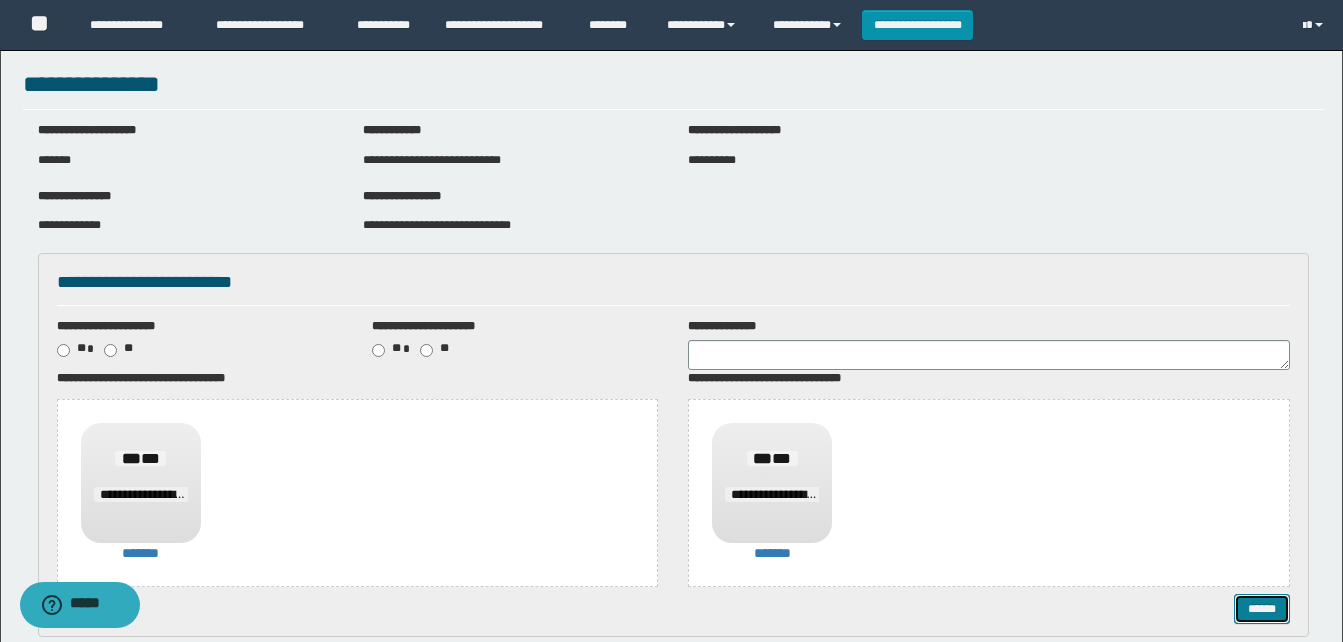 click on "******" at bounding box center (1262, 609) 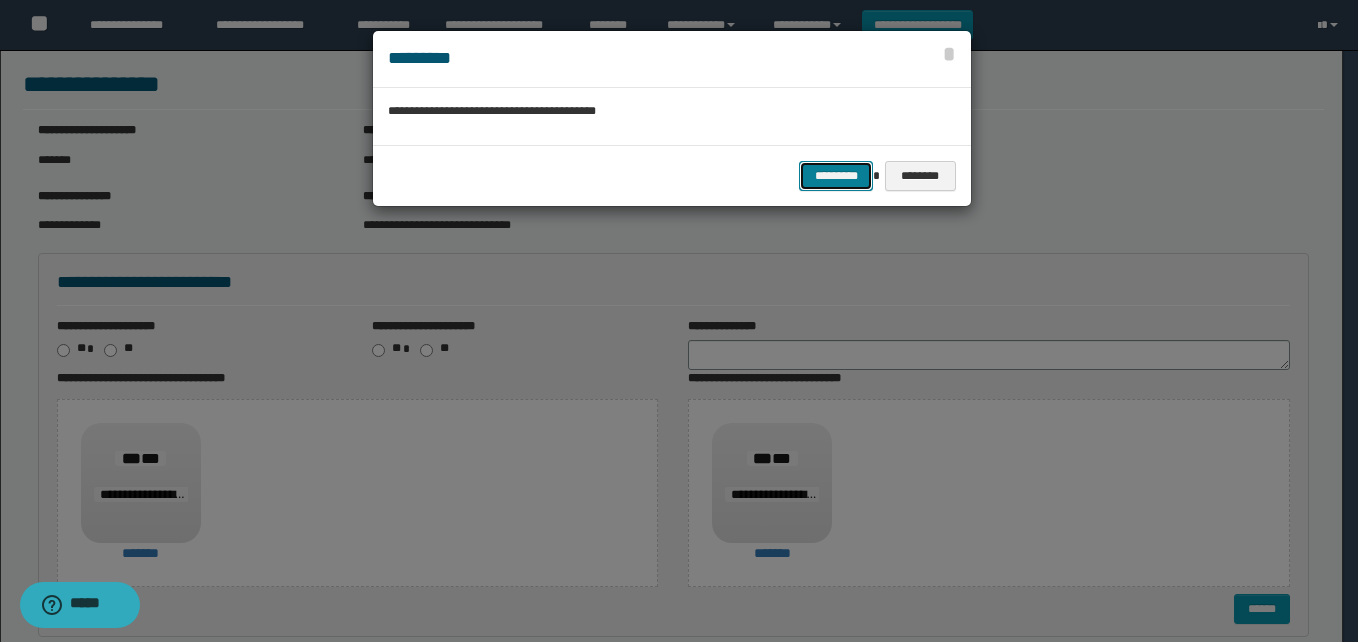 click on "*********" at bounding box center [836, 176] 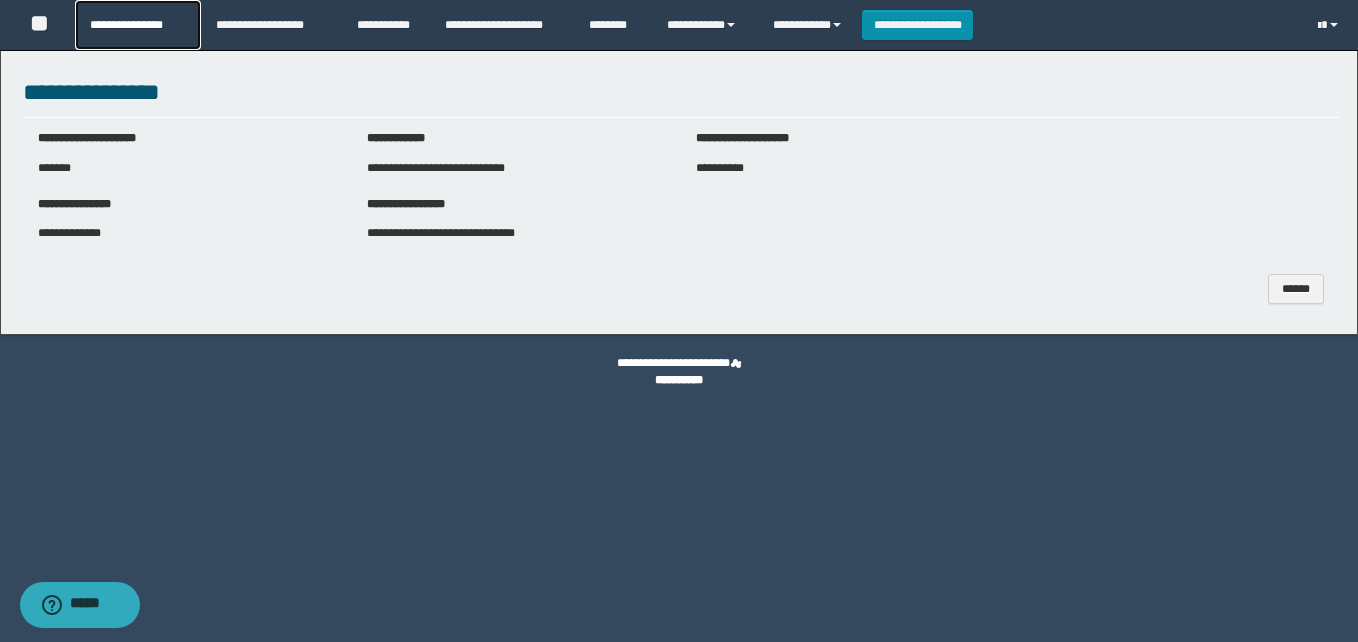 click on "**********" at bounding box center (137, 25) 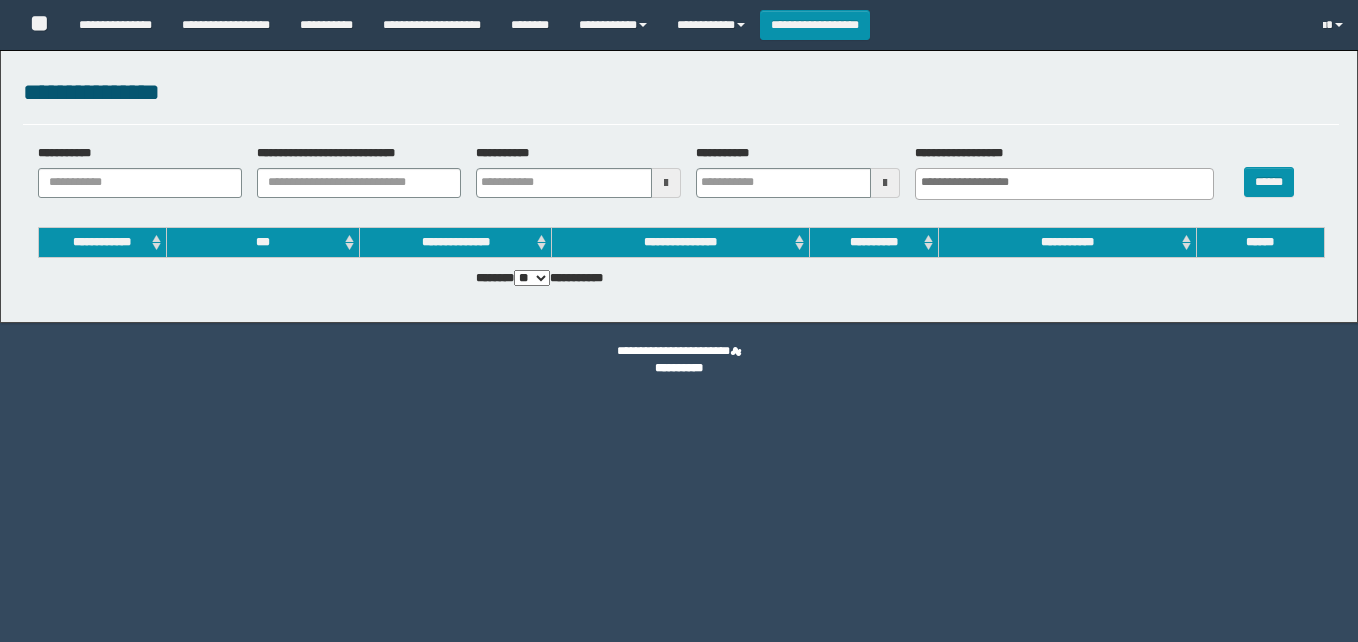 select 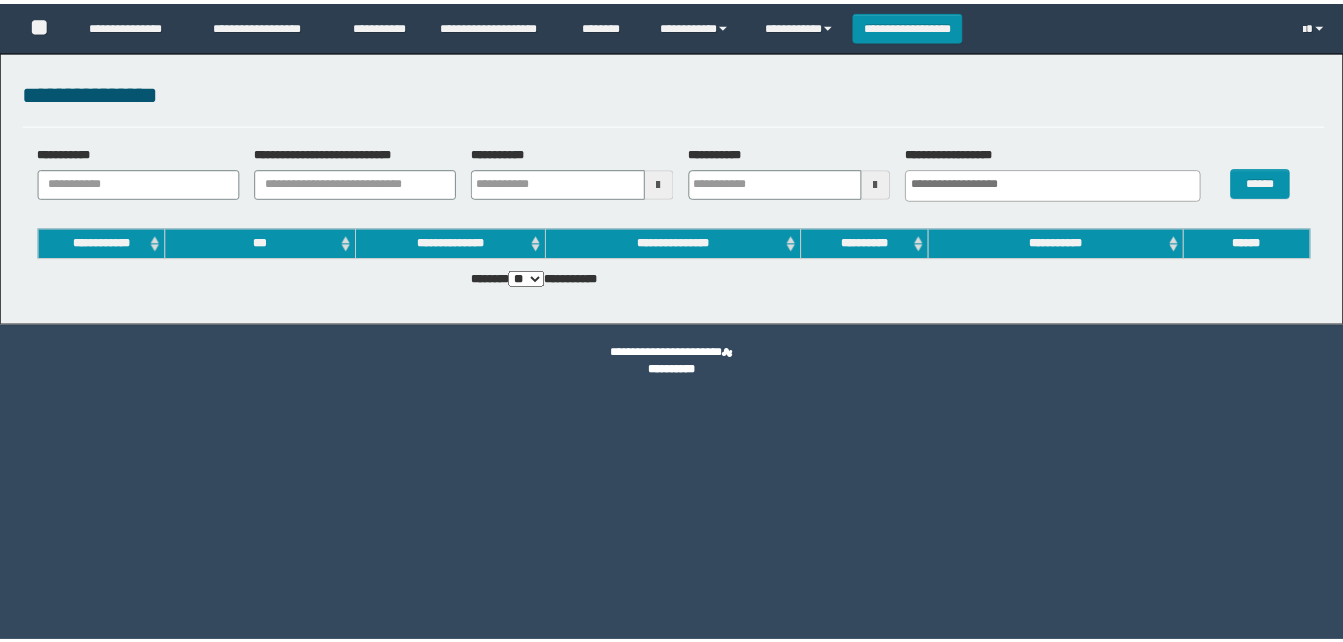 scroll, scrollTop: 0, scrollLeft: 0, axis: both 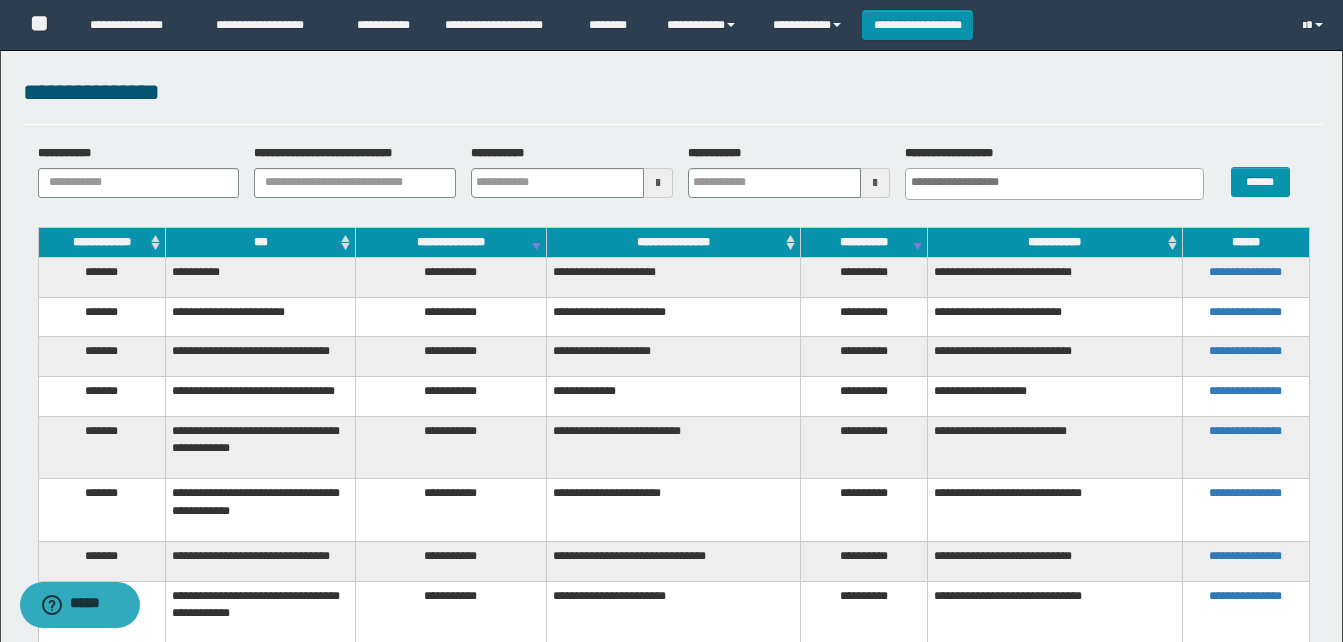 click on "***" at bounding box center [260, 242] 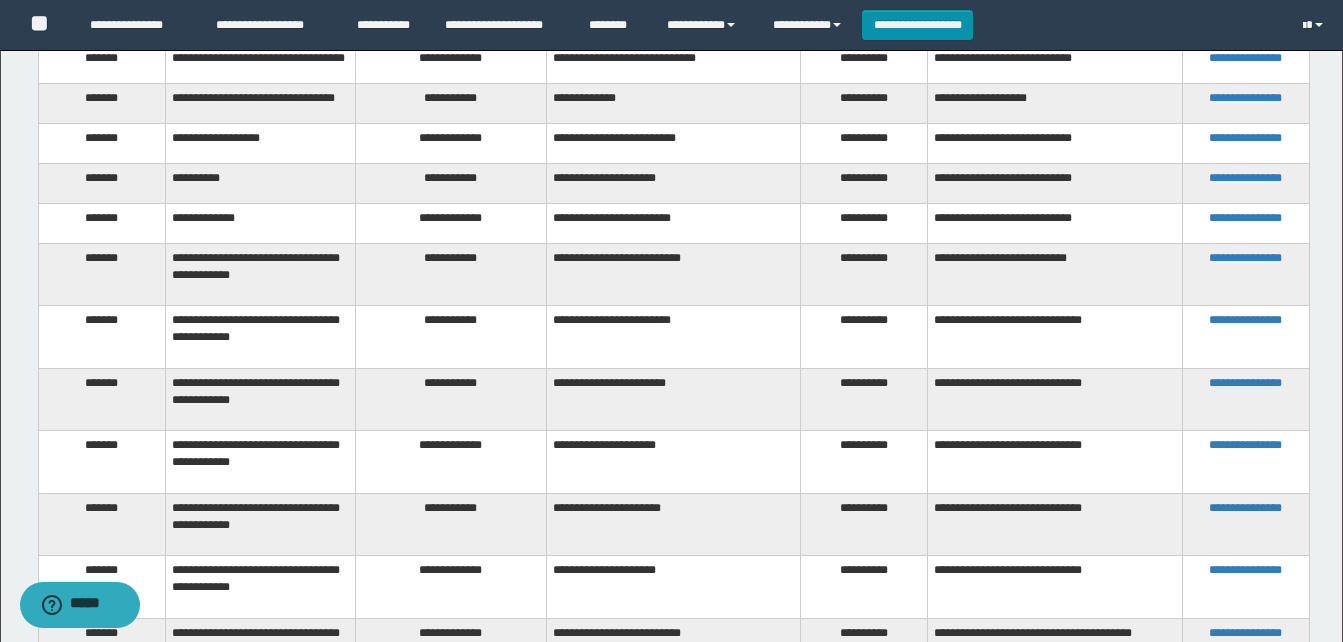 scroll, scrollTop: 500, scrollLeft: 0, axis: vertical 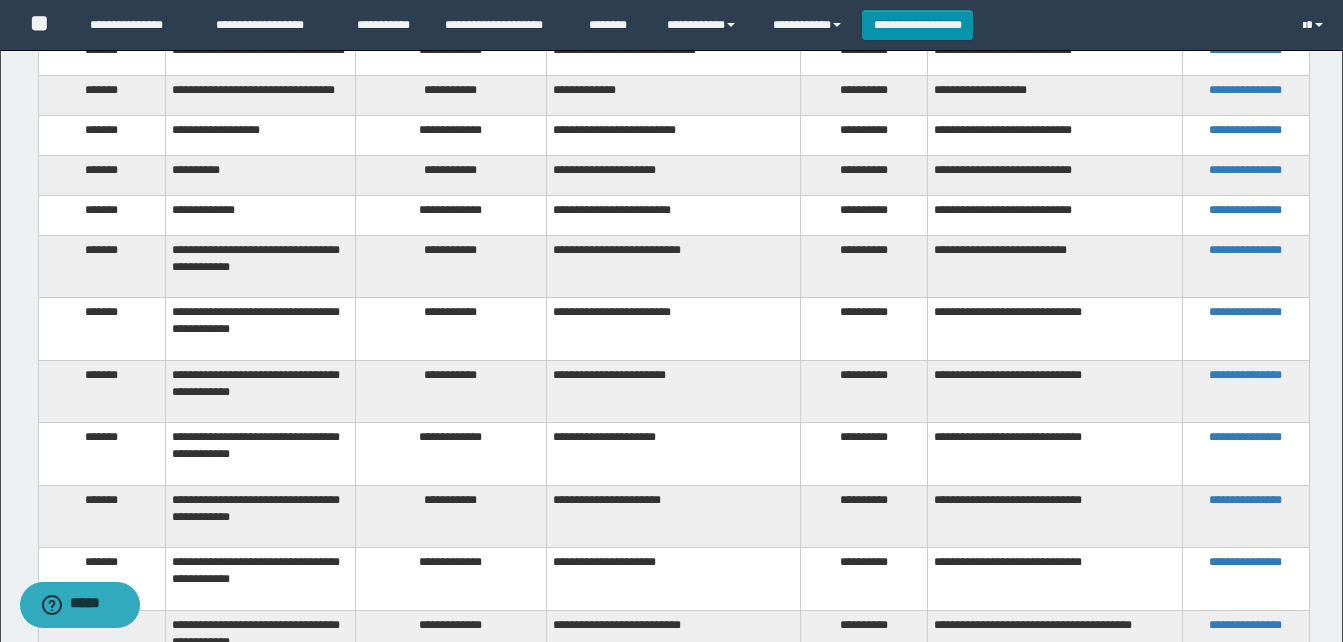 click on "**********" at bounding box center (451, 215) 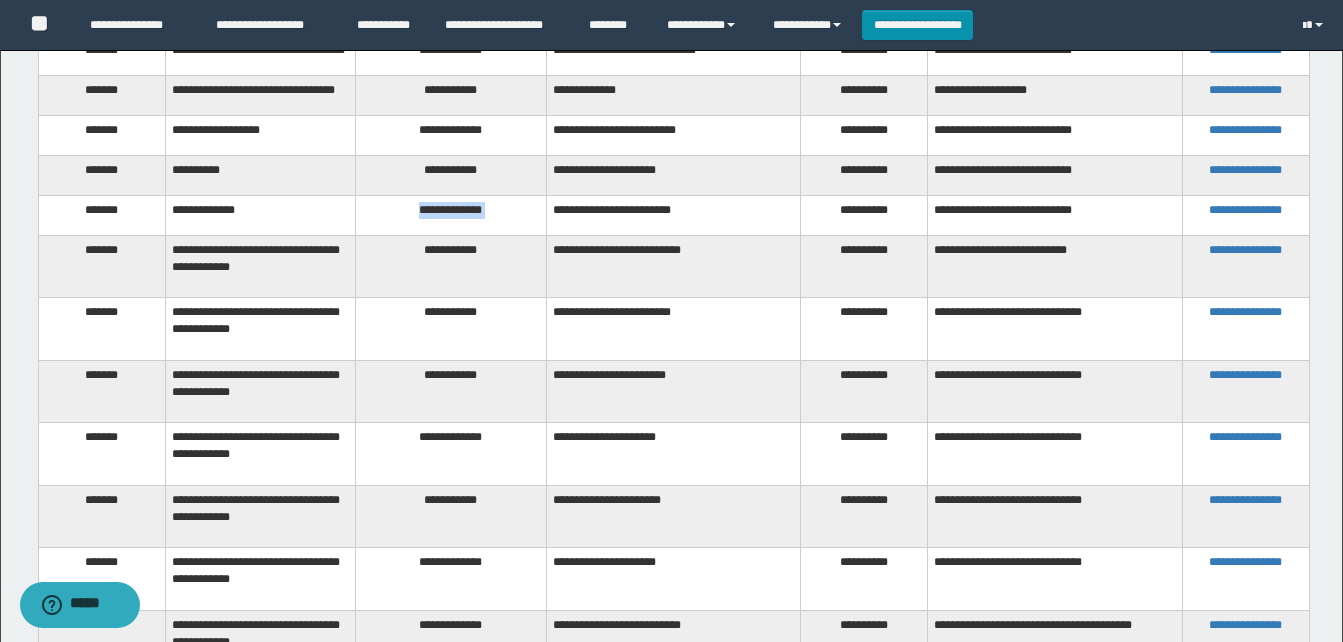 click on "**********" at bounding box center (451, 215) 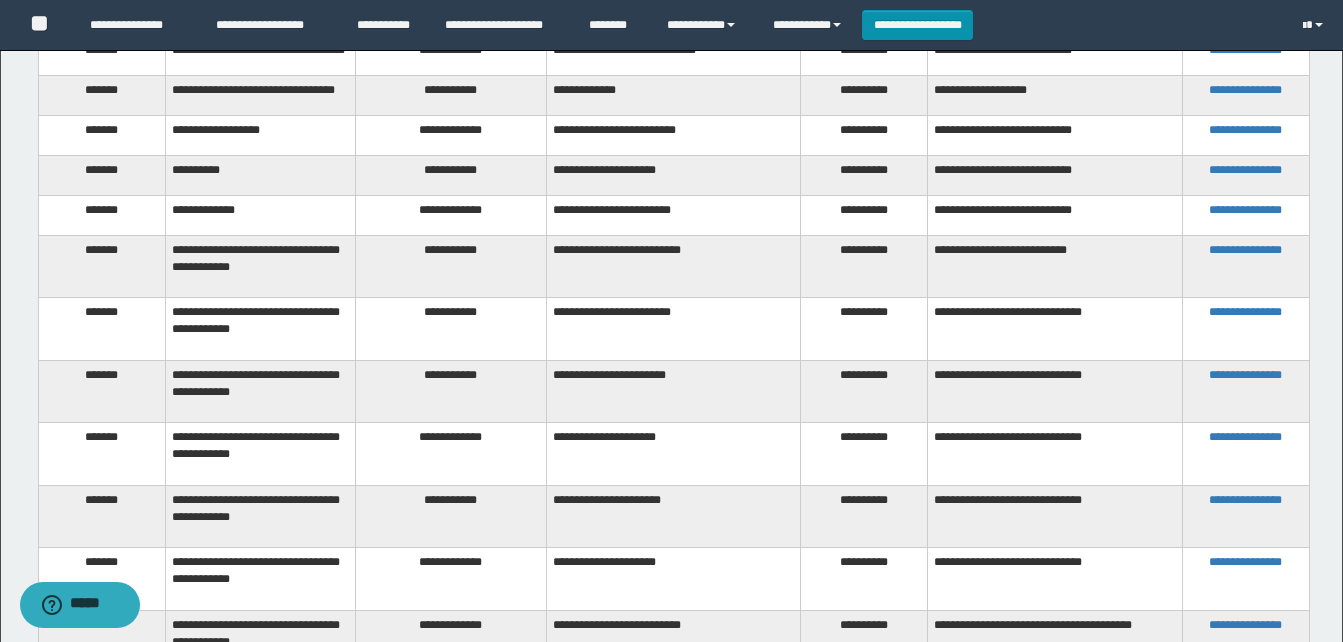 click on "**********" at bounding box center [451, 215] 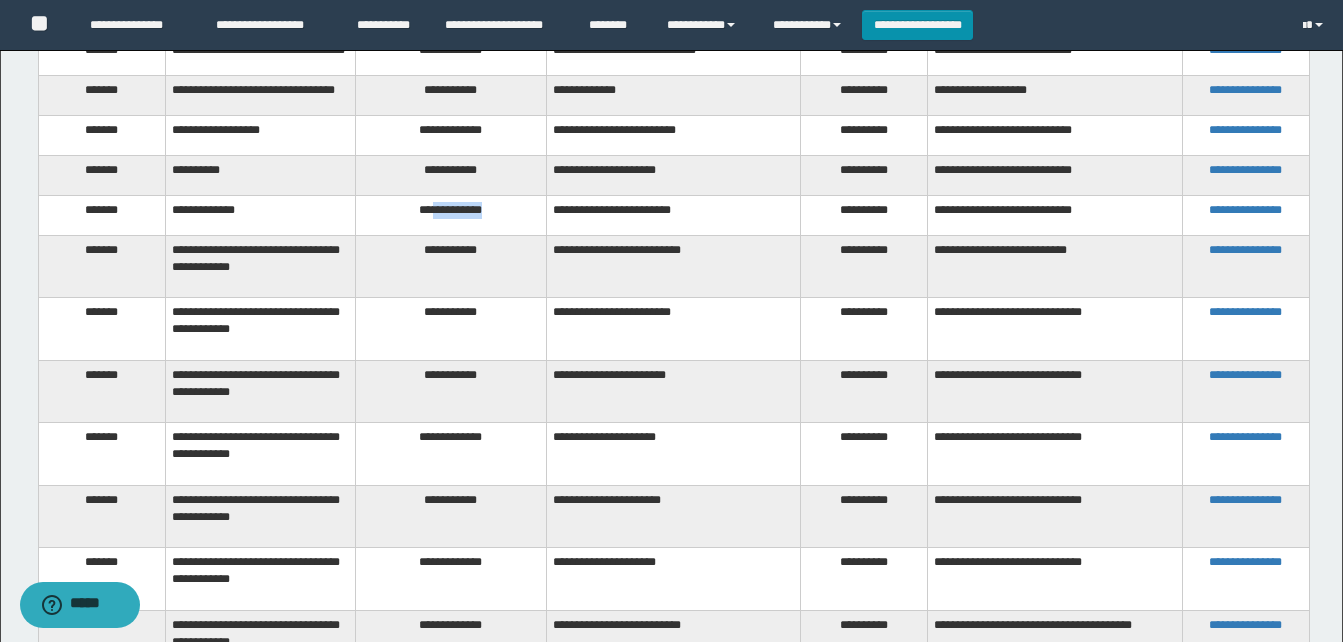 click on "**********" at bounding box center (451, 215) 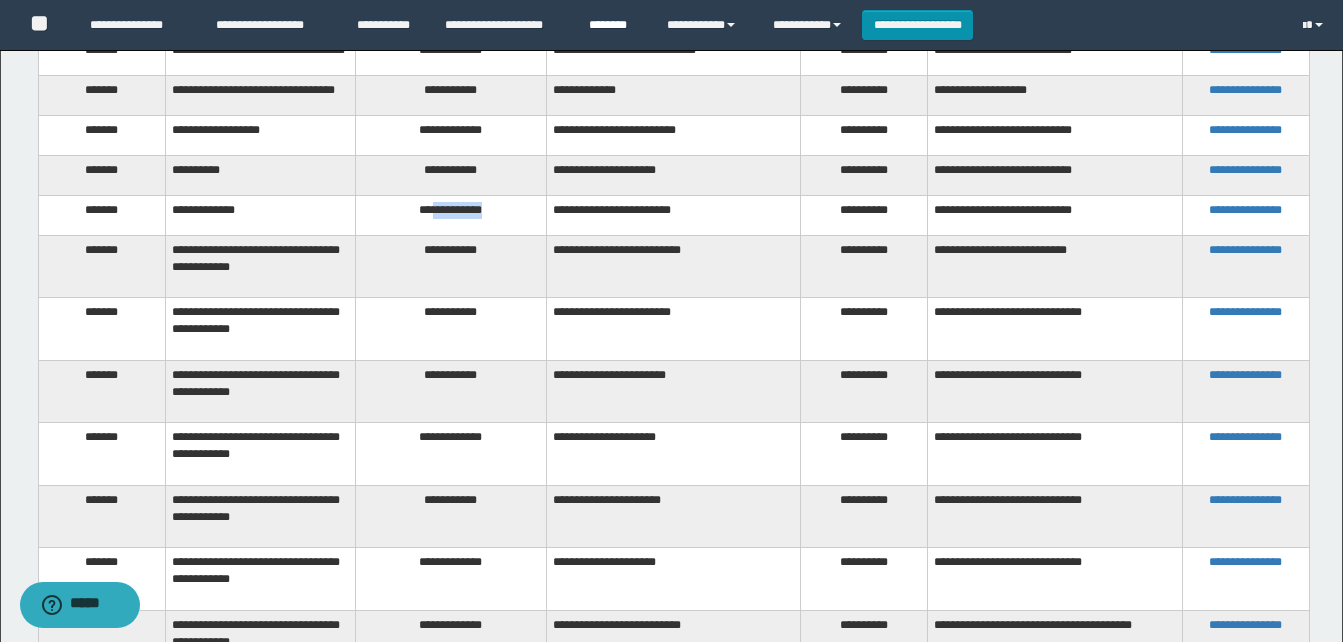 copy on "**********" 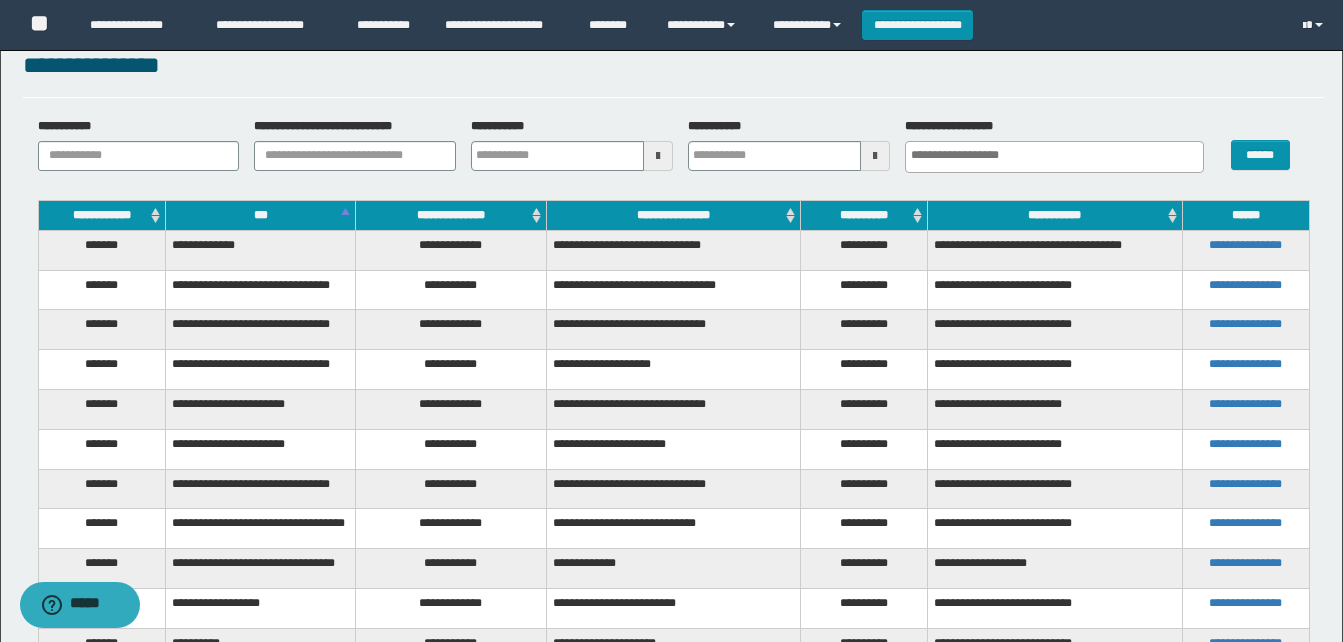 scroll, scrollTop: 0, scrollLeft: 0, axis: both 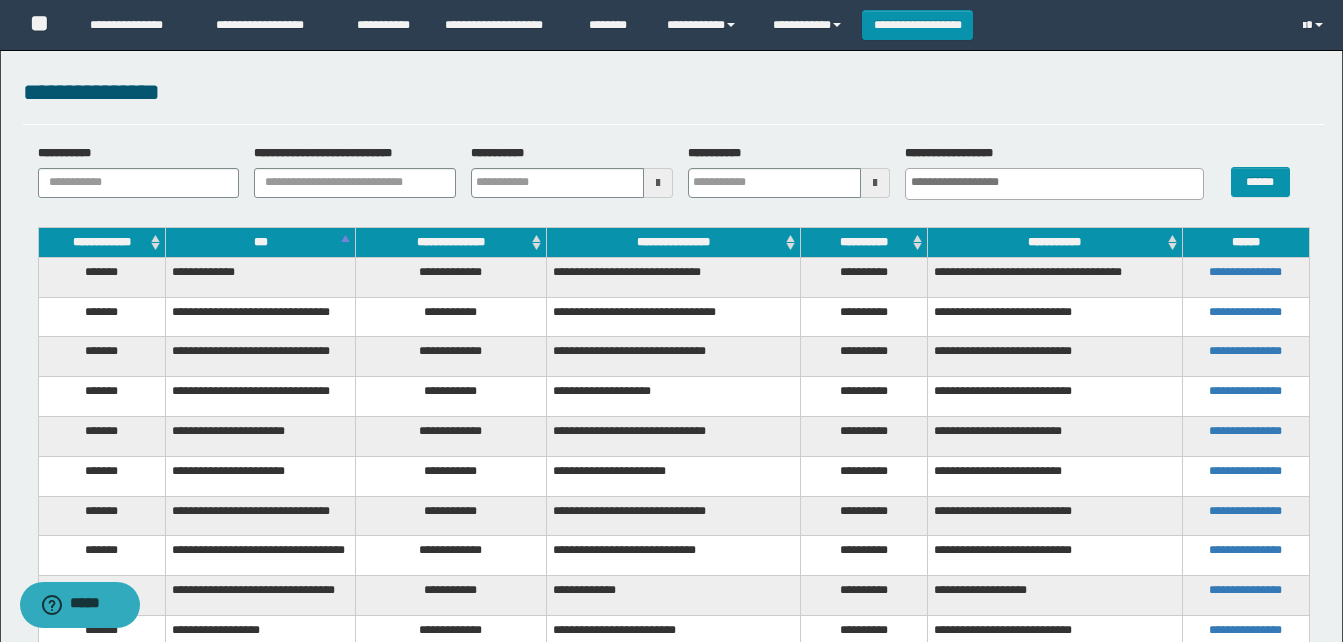 click on "**********" at bounding box center [673, 102] 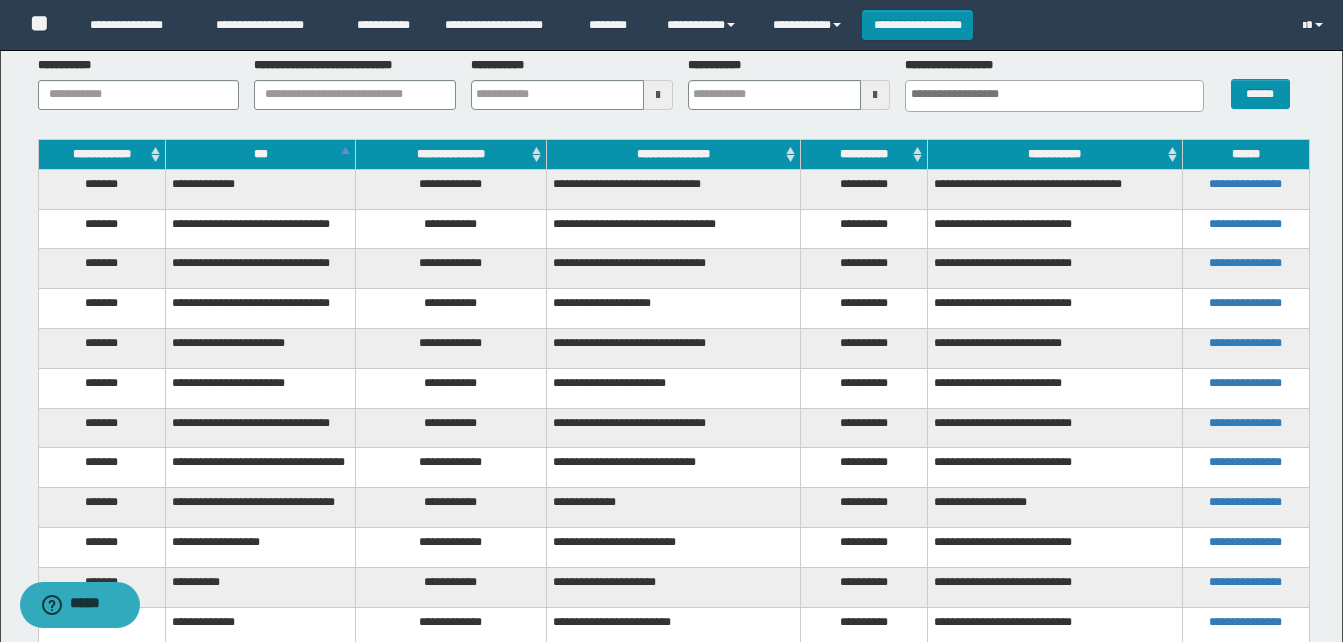scroll, scrollTop: 83, scrollLeft: 0, axis: vertical 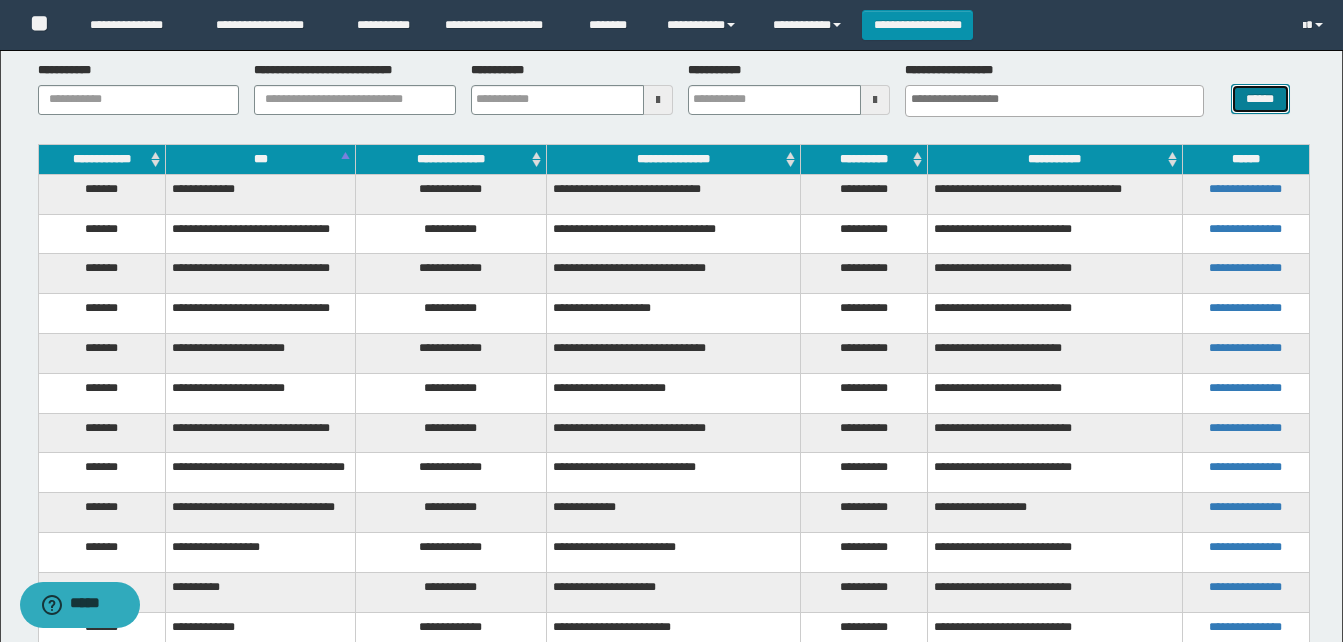 click on "******" at bounding box center (1260, 99) 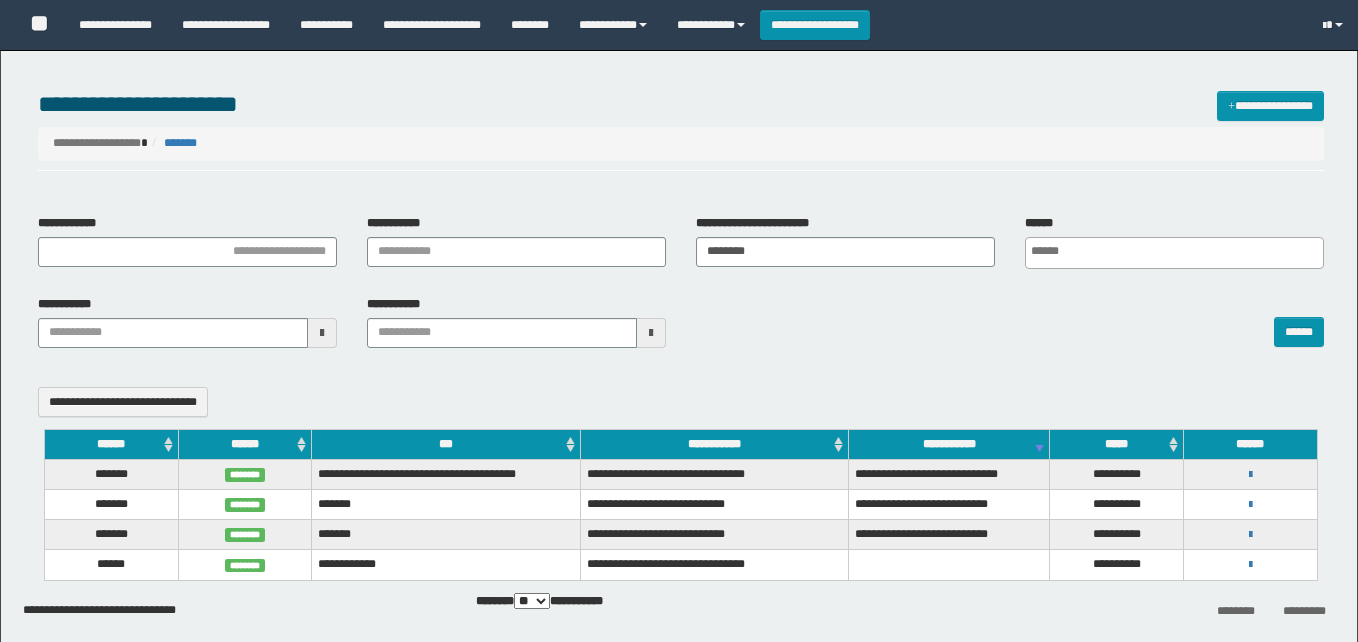 select 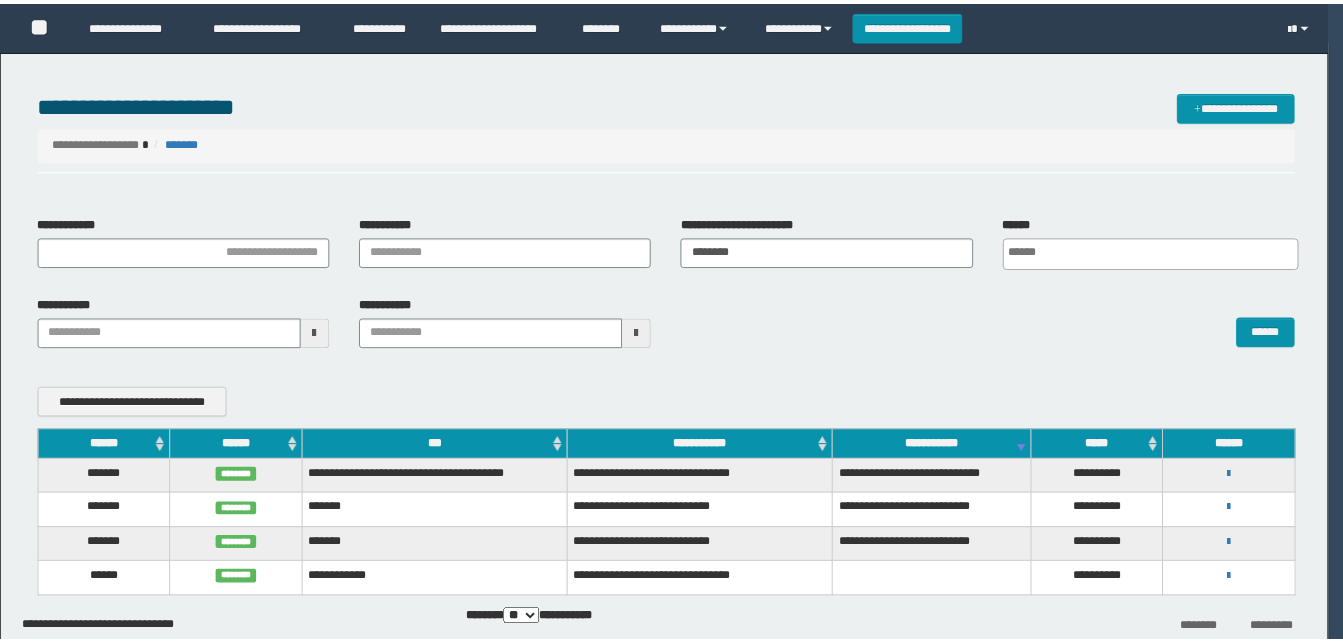 scroll, scrollTop: 0, scrollLeft: 0, axis: both 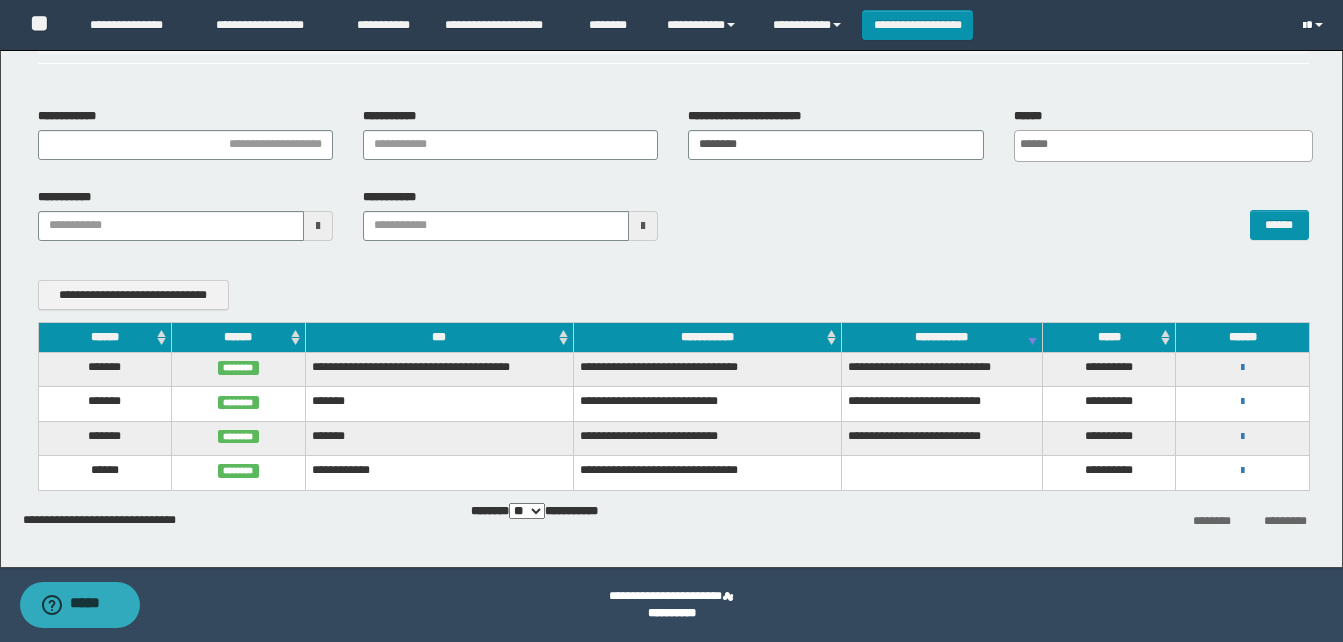 click at bounding box center [1315, 25] 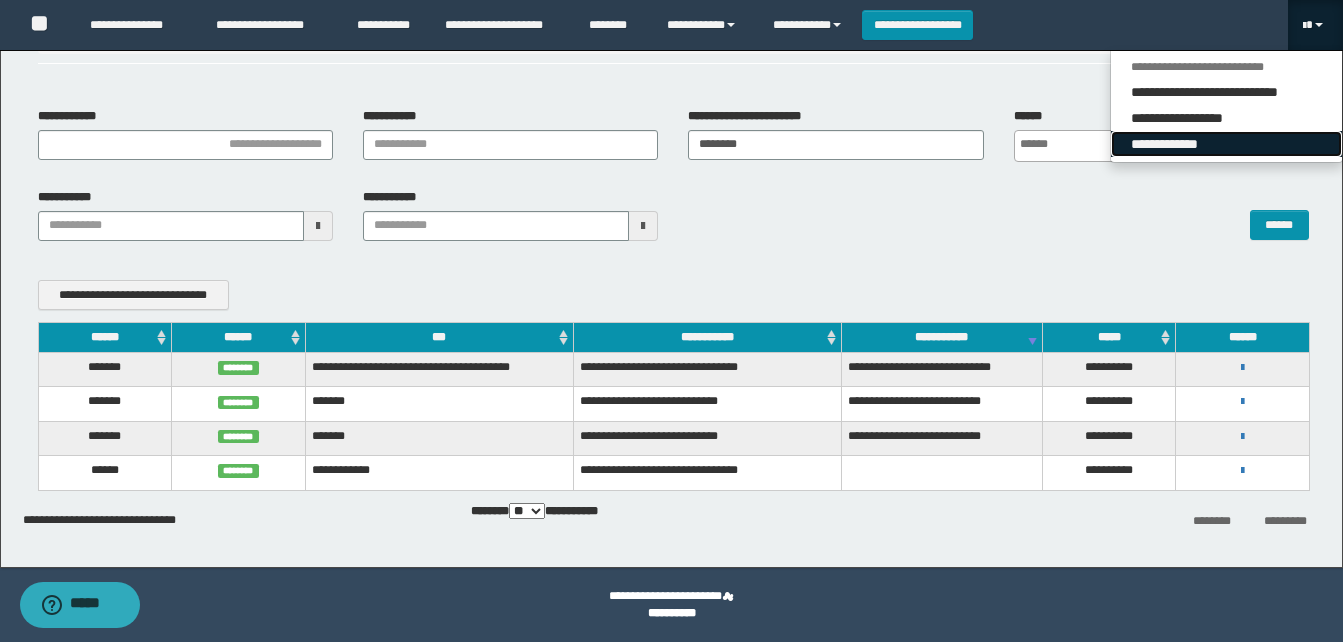 click on "**********" at bounding box center [1226, 144] 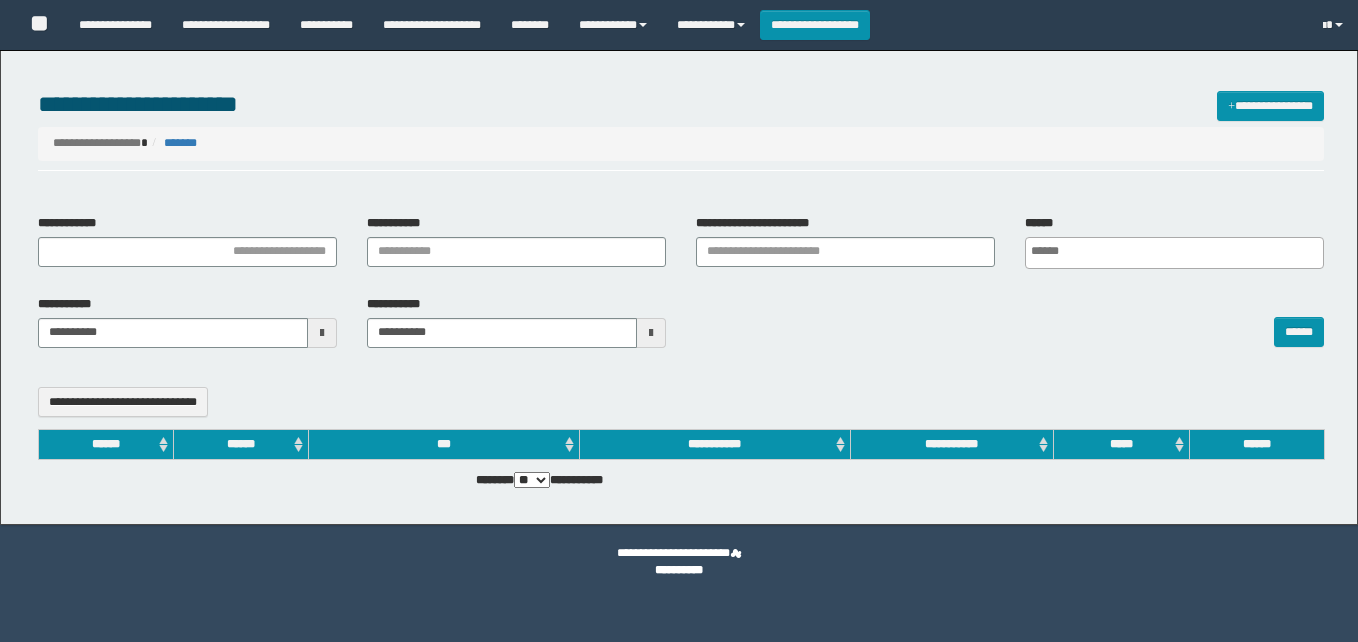 select 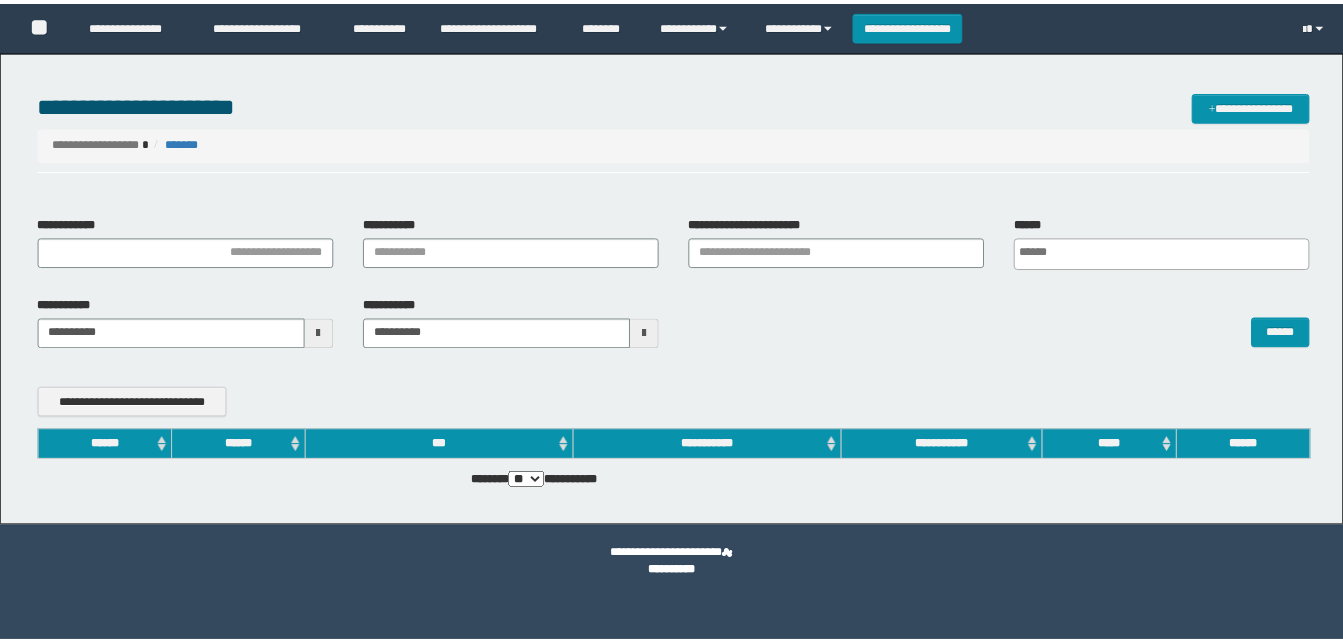 scroll, scrollTop: 0, scrollLeft: 0, axis: both 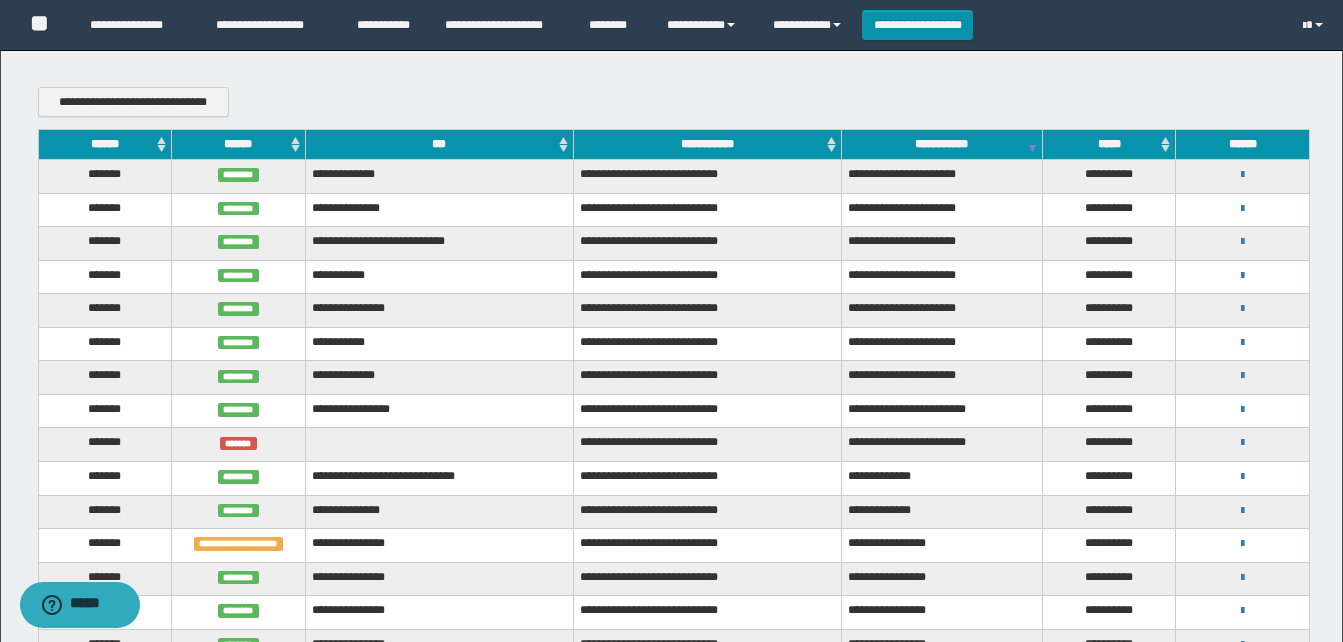 click on "******" at bounding box center (105, 144) 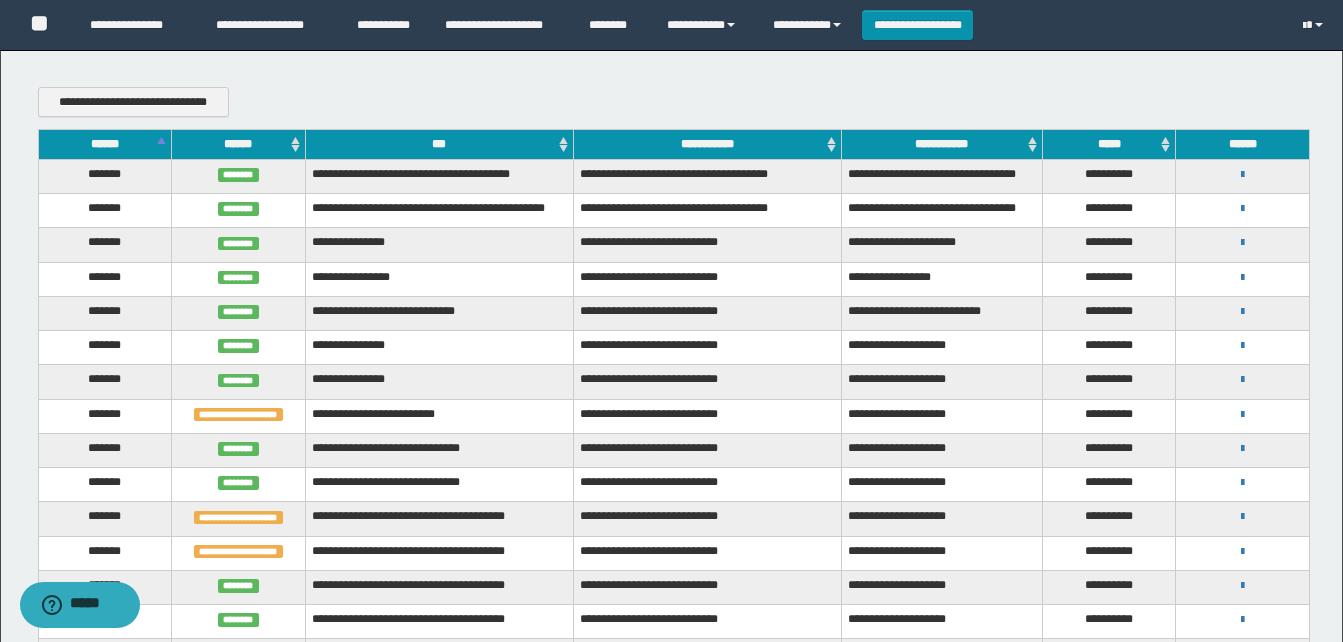 click on "******" at bounding box center (105, 144) 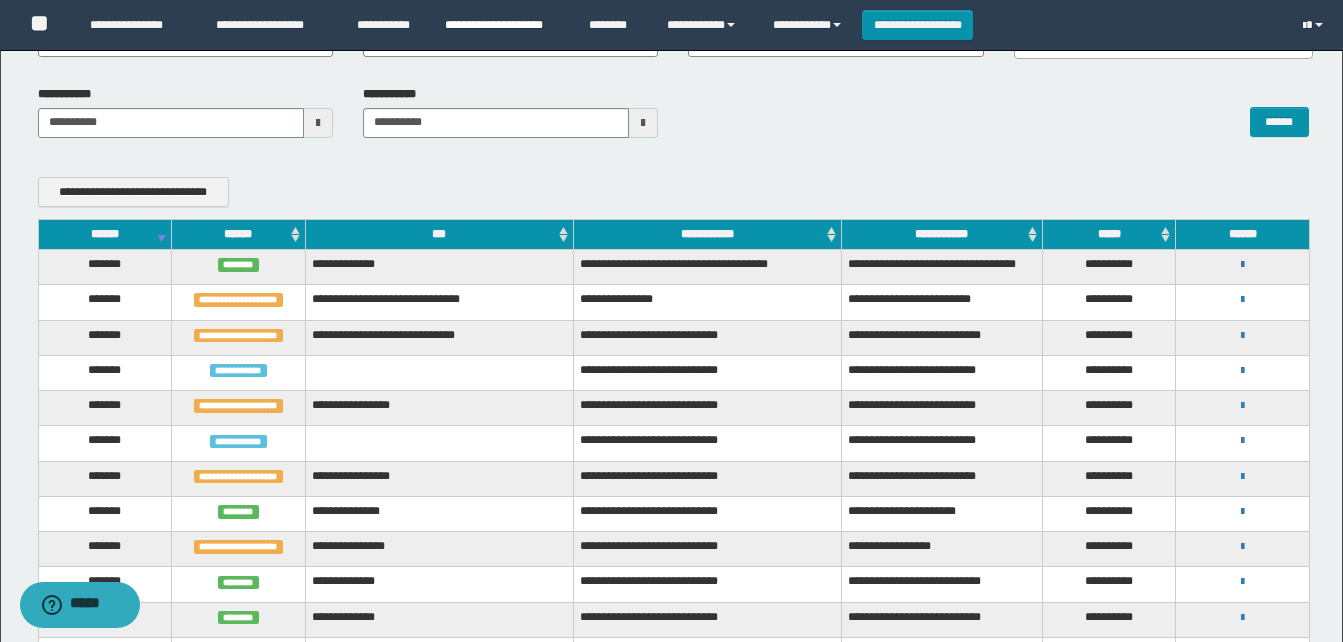 scroll, scrollTop: 100, scrollLeft: 0, axis: vertical 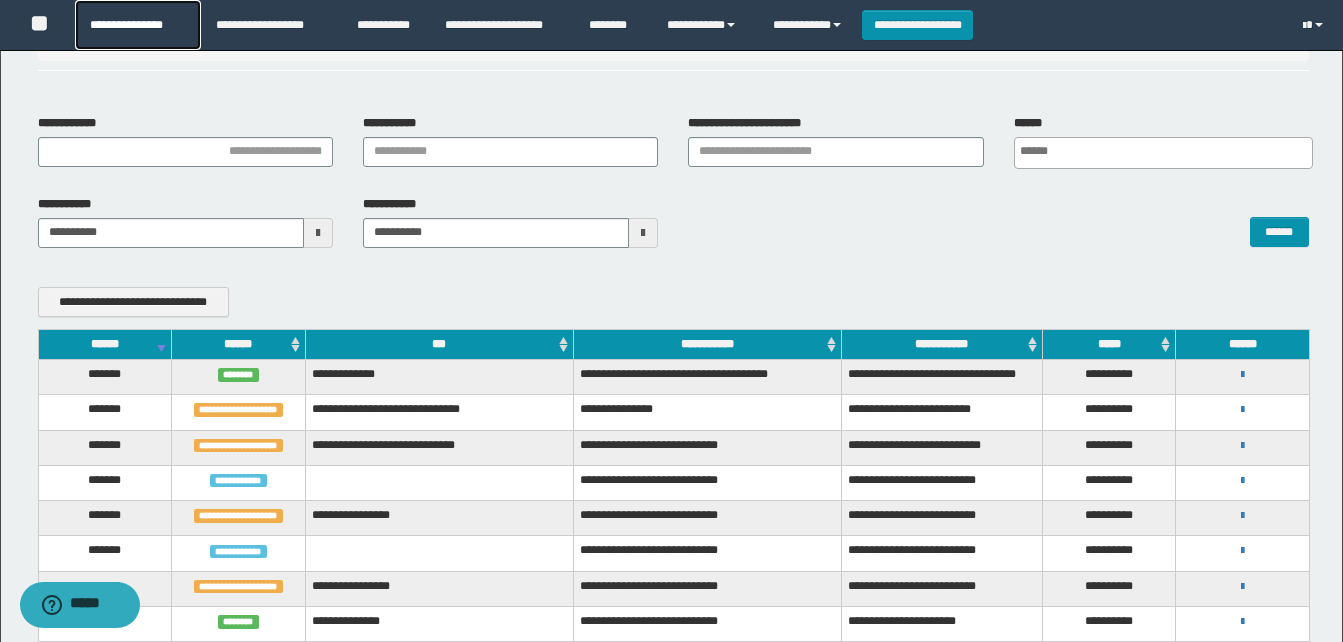 click on "**********" at bounding box center (137, 25) 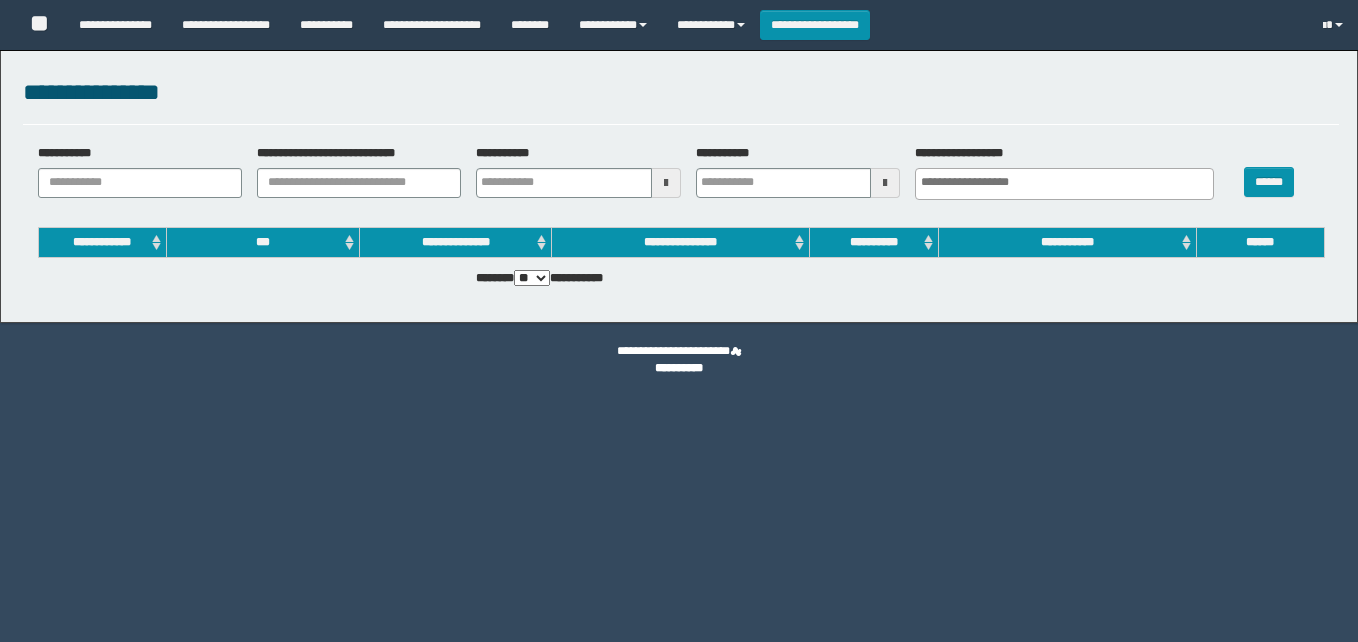 select 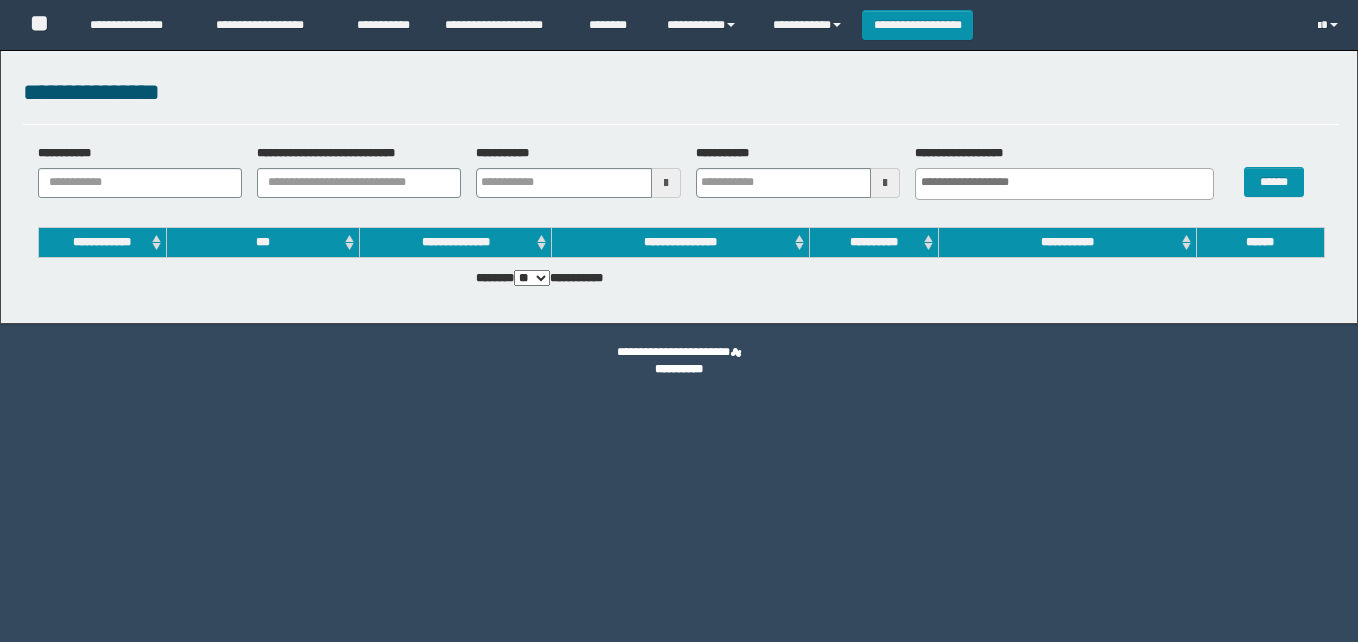 scroll, scrollTop: 0, scrollLeft: 0, axis: both 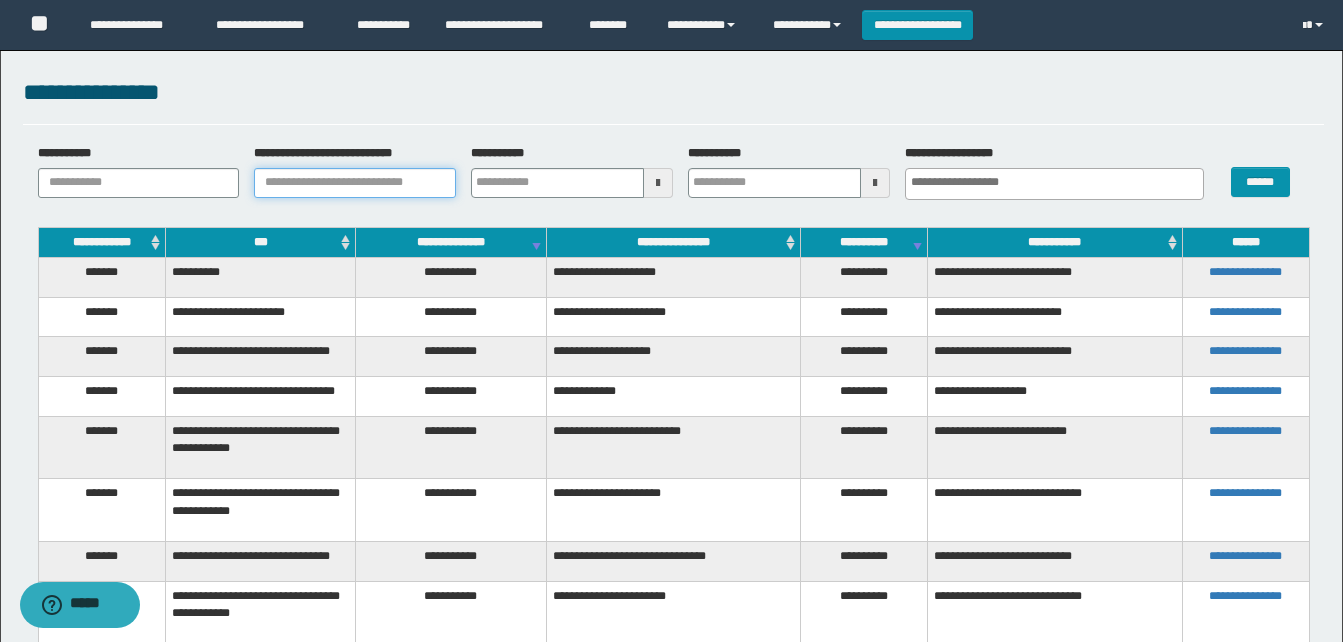 click on "**********" at bounding box center [355, 183] 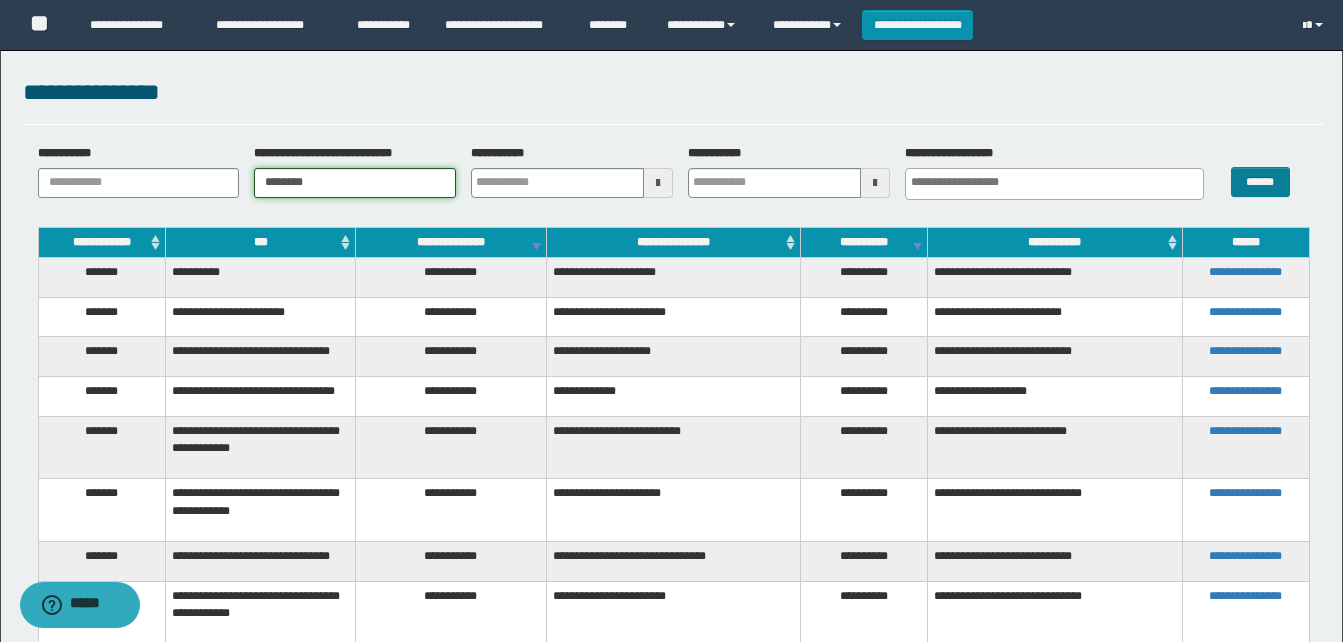 type on "********" 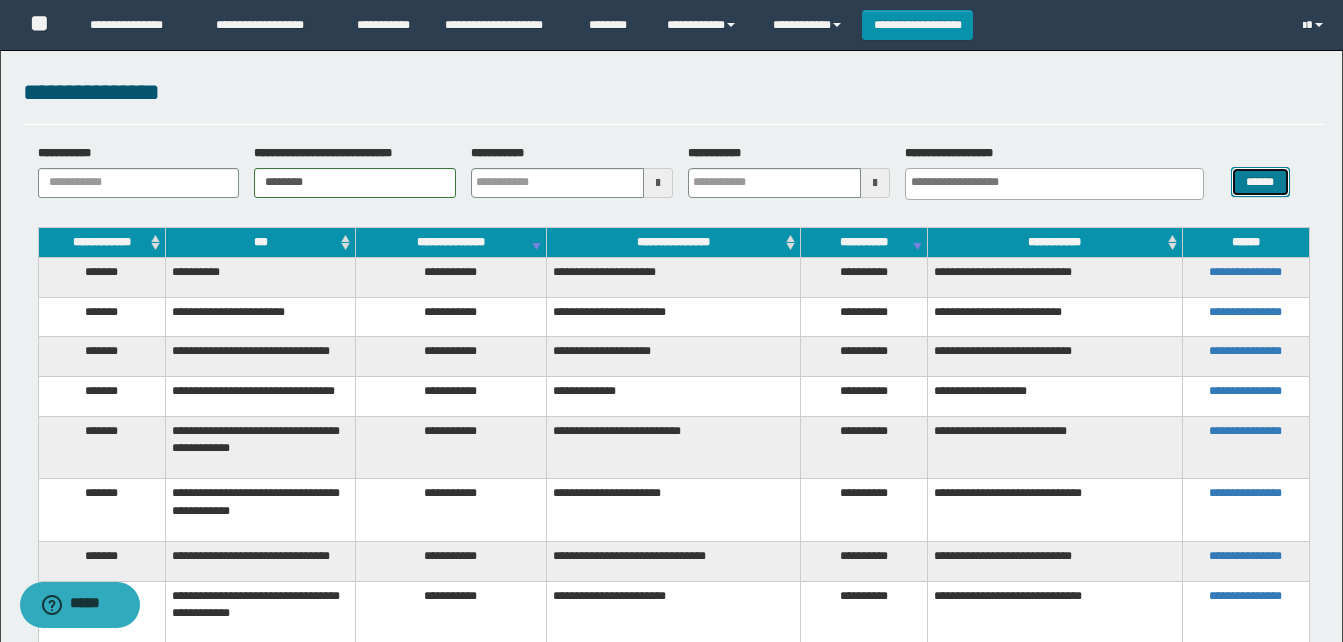 click on "******" at bounding box center [1260, 182] 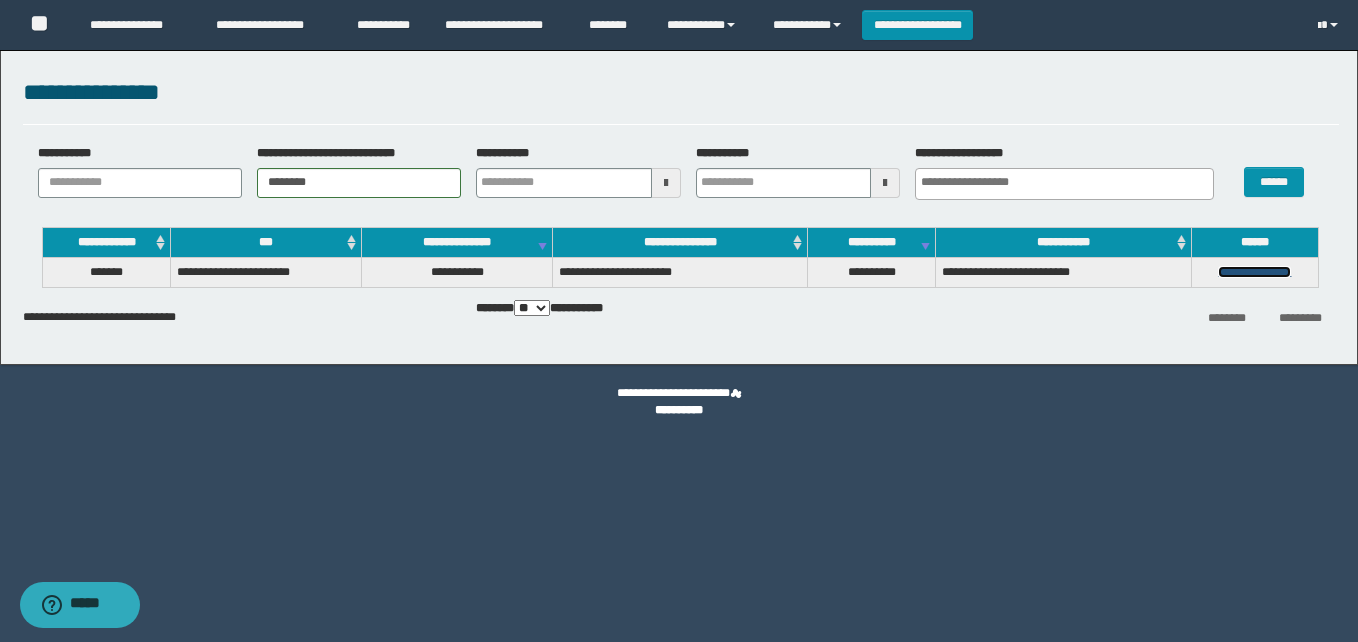 click on "**********" at bounding box center (1254, 272) 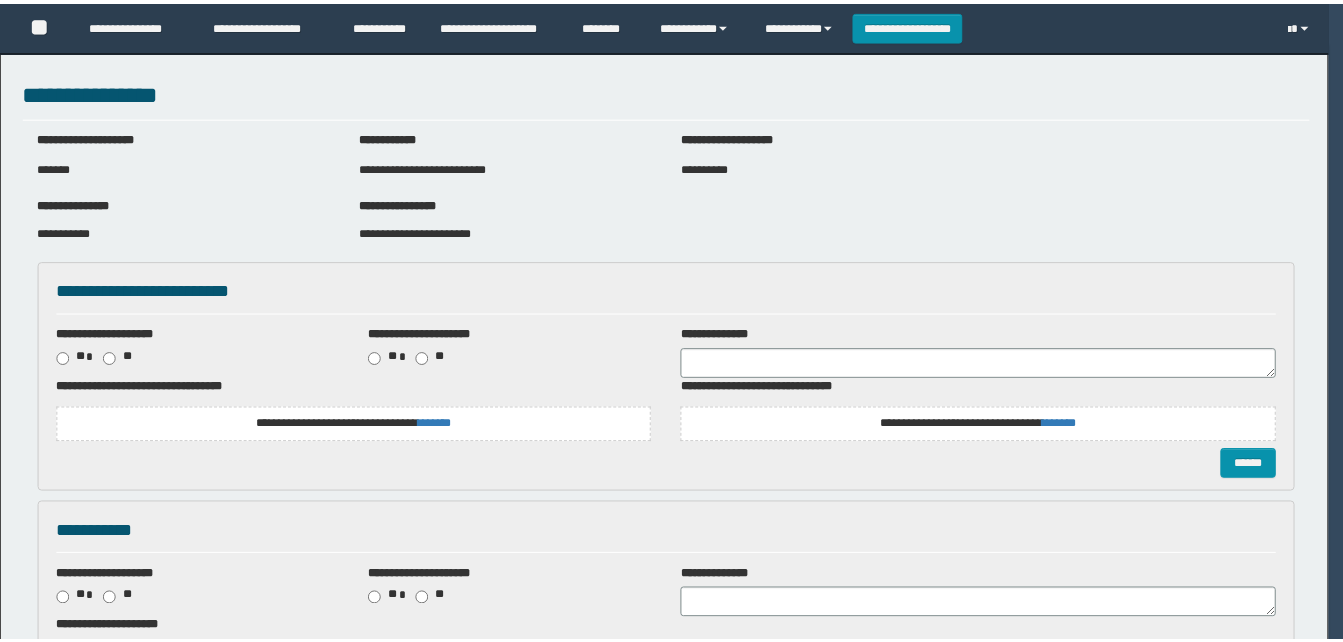 scroll, scrollTop: 0, scrollLeft: 0, axis: both 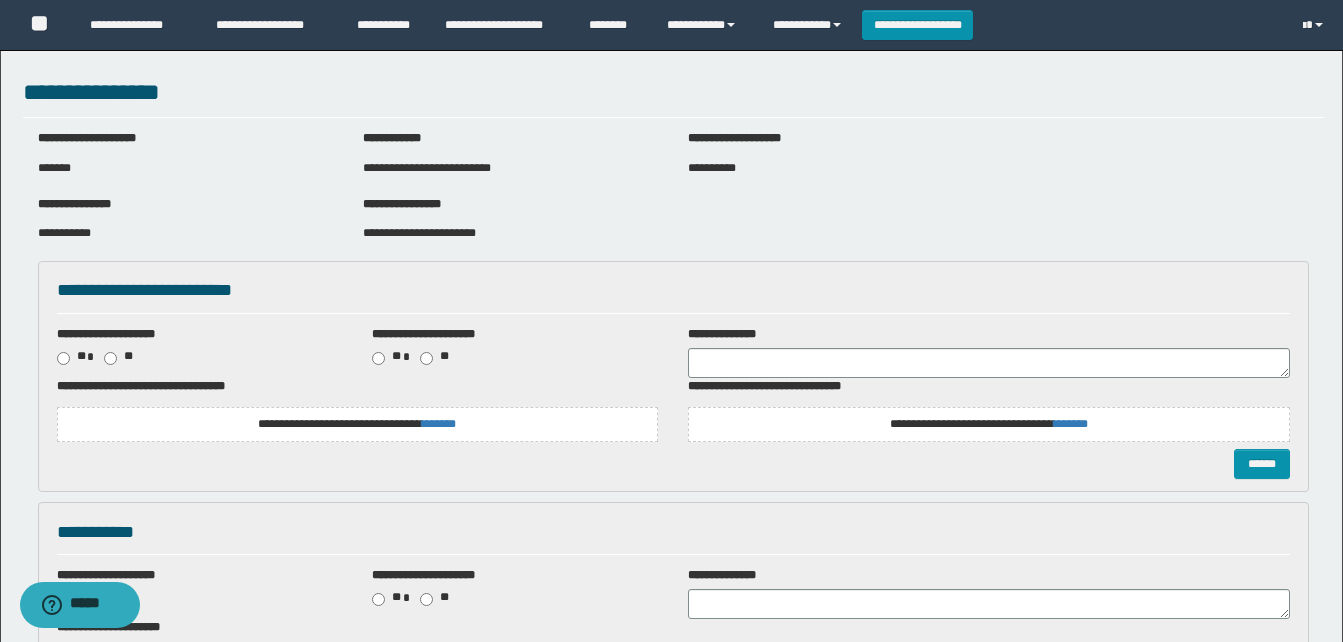 click on "**********" at bounding box center (358, 424) 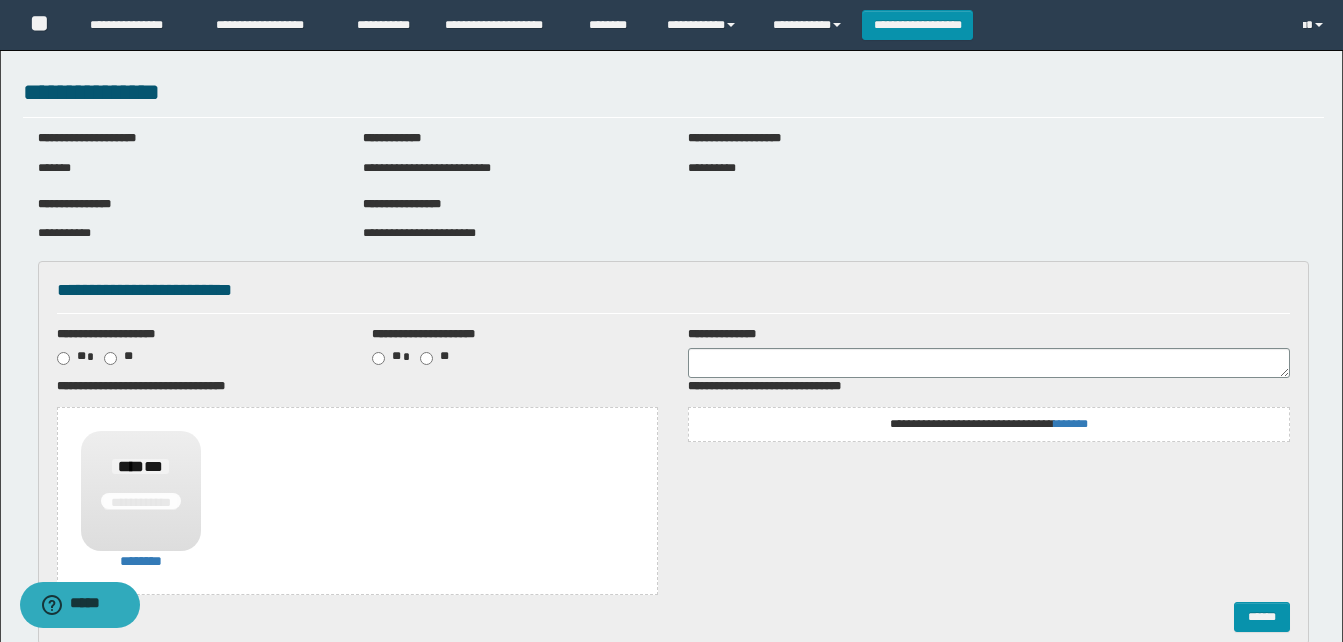 click on "**********" at bounding box center (989, 424) 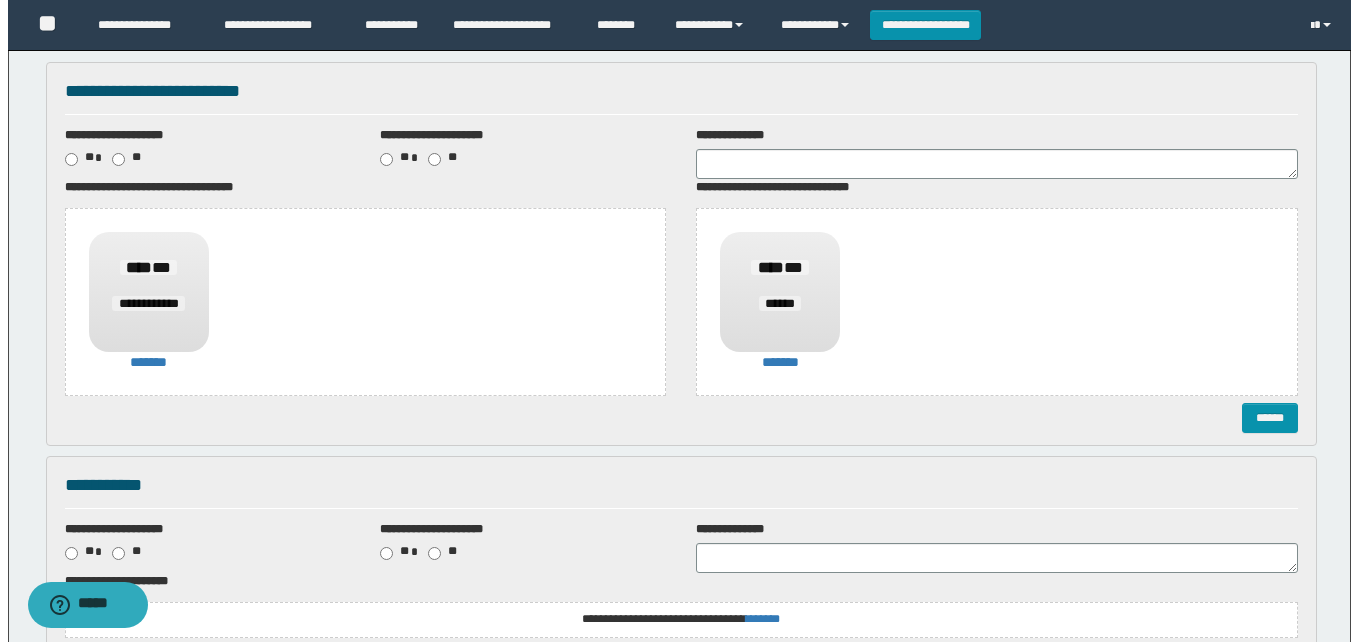 scroll, scrollTop: 200, scrollLeft: 0, axis: vertical 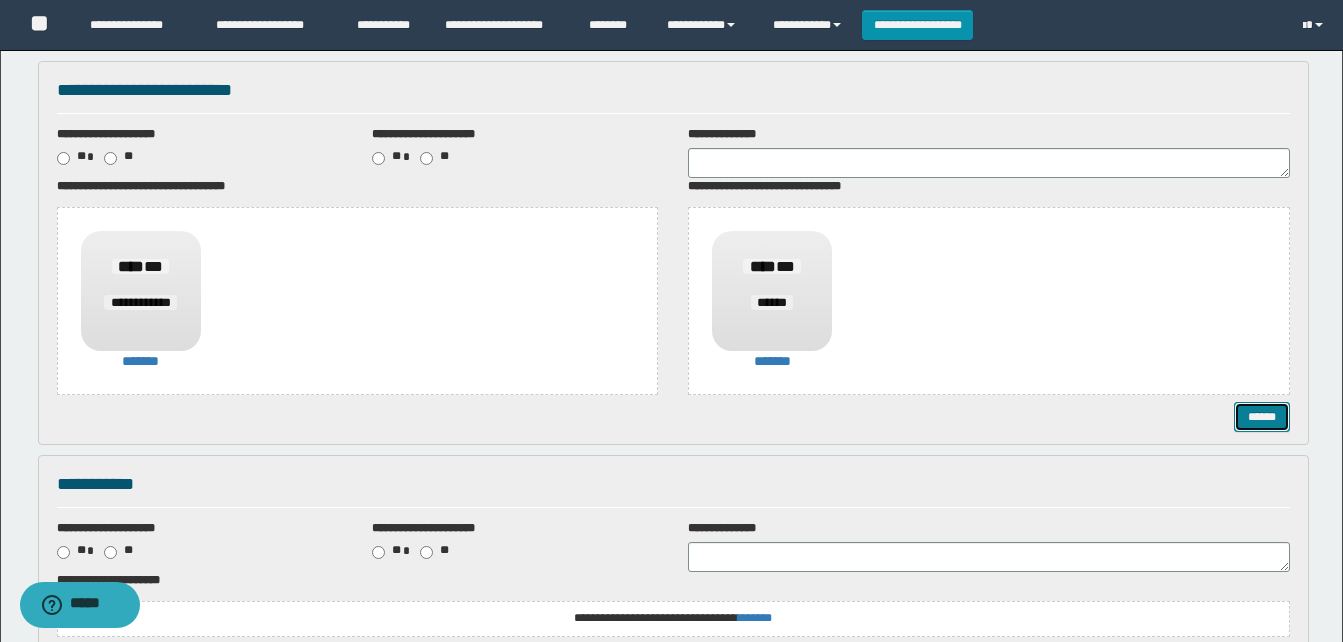 click on "******" at bounding box center [1262, 417] 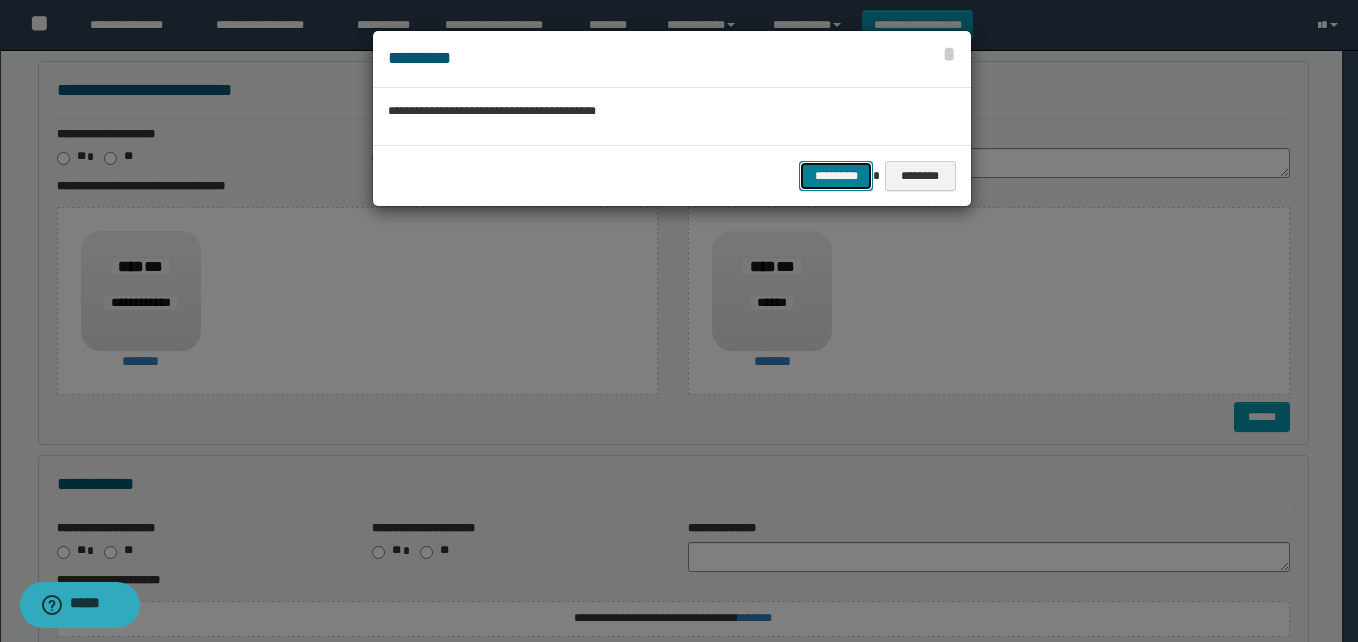 click on "*********" at bounding box center (836, 176) 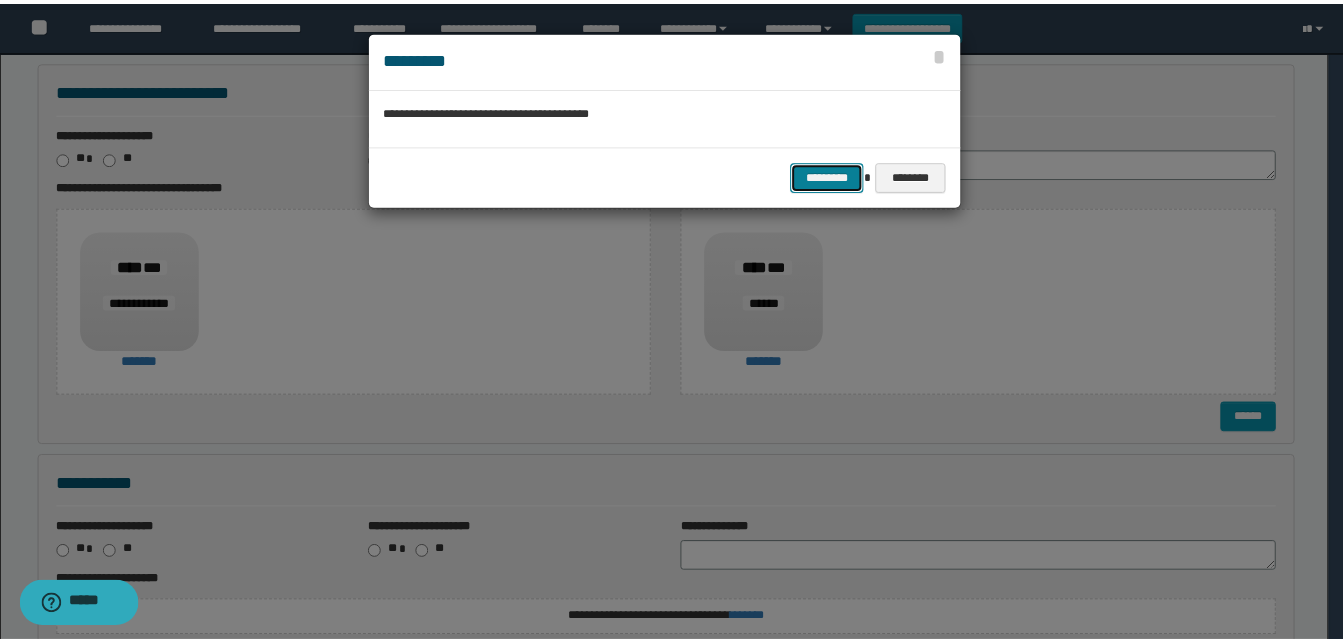 scroll, scrollTop: 0, scrollLeft: 0, axis: both 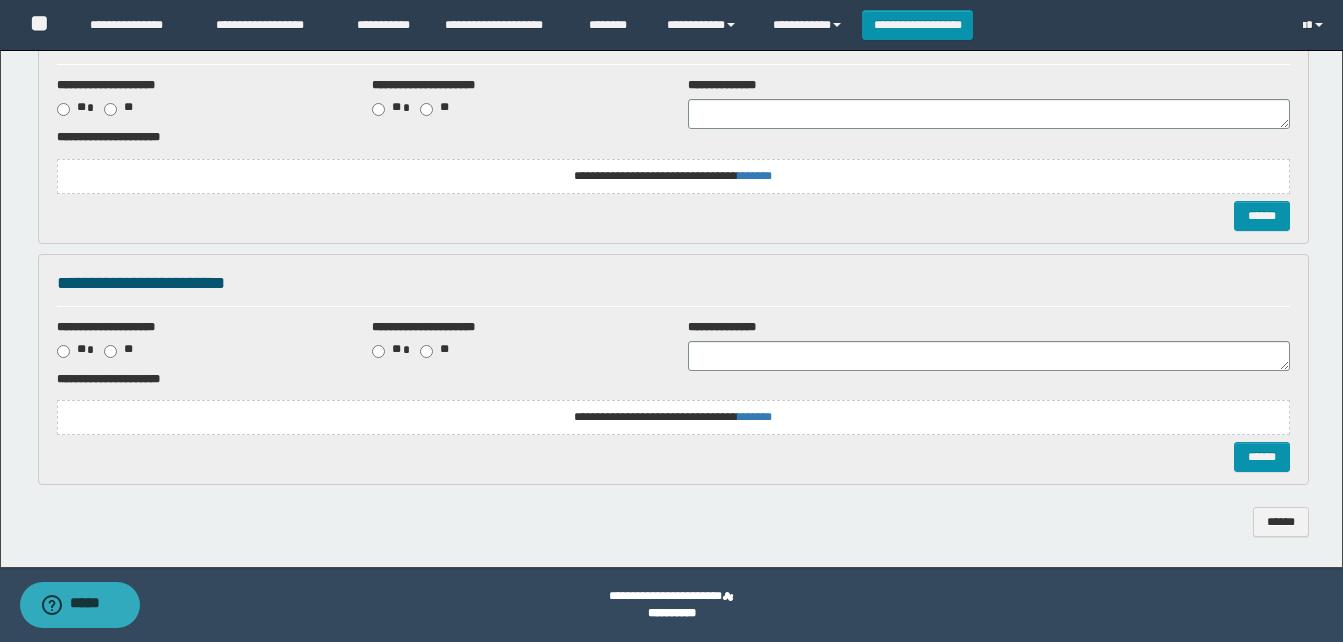 click on "**********" at bounding box center [673, -66] 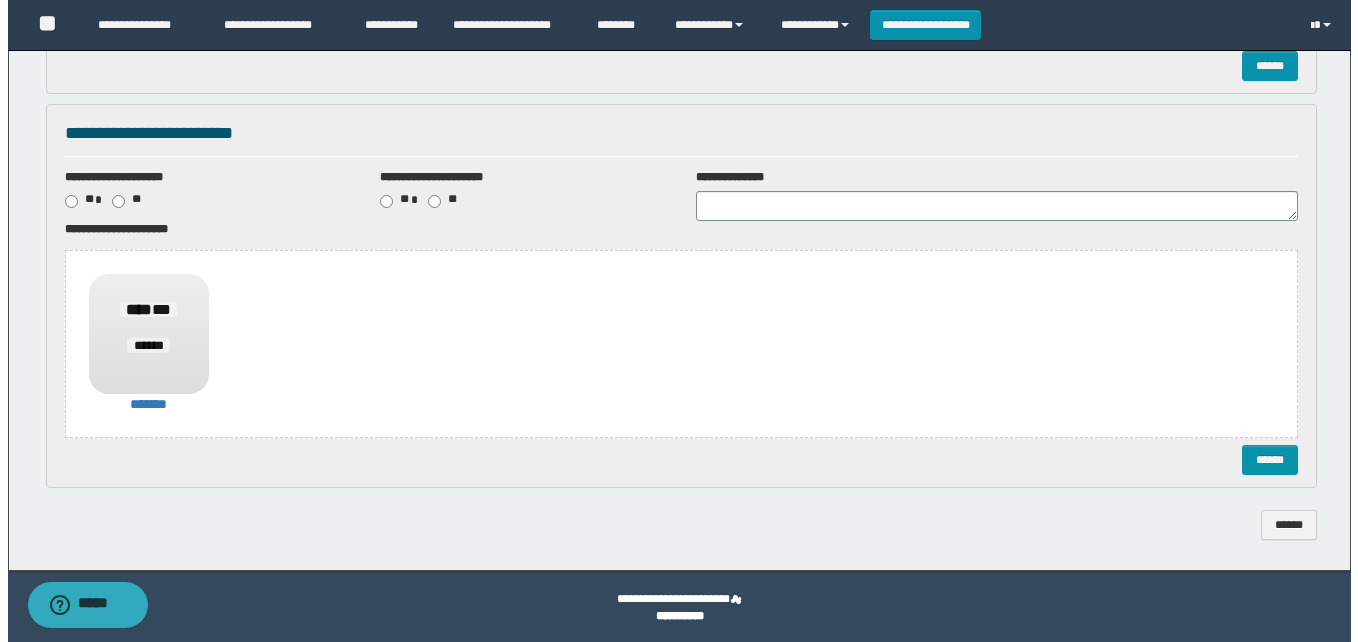 scroll, scrollTop: 643, scrollLeft: 0, axis: vertical 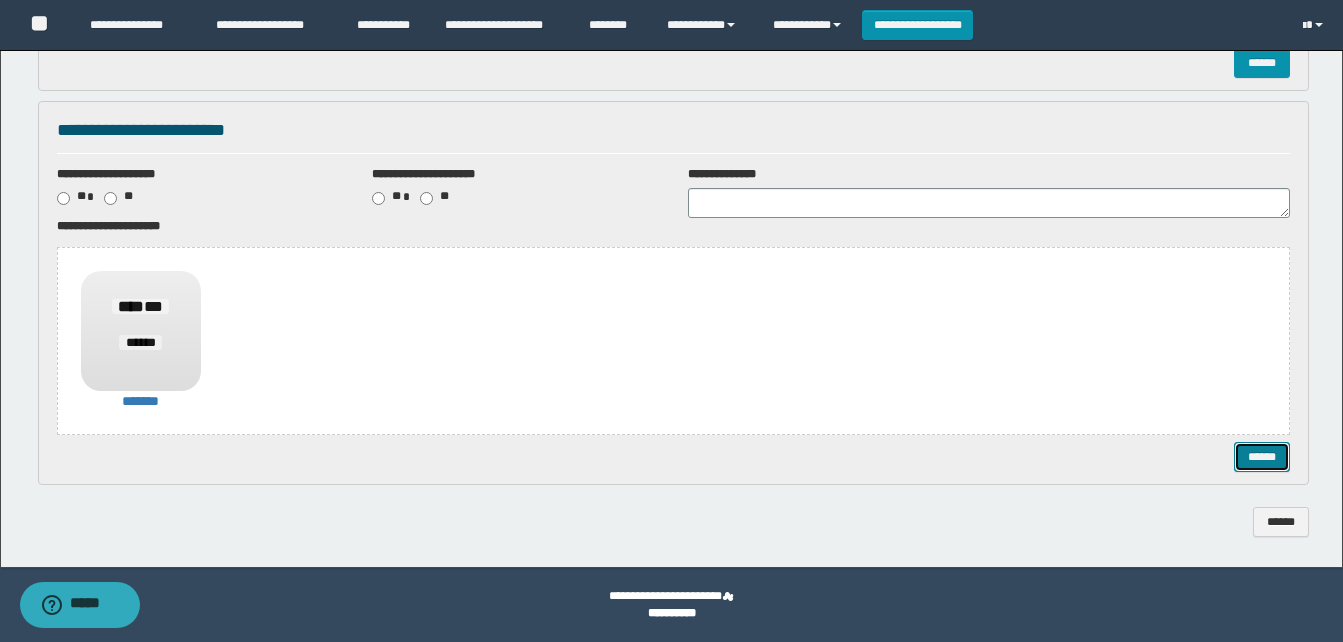 click on "******" at bounding box center (1262, 457) 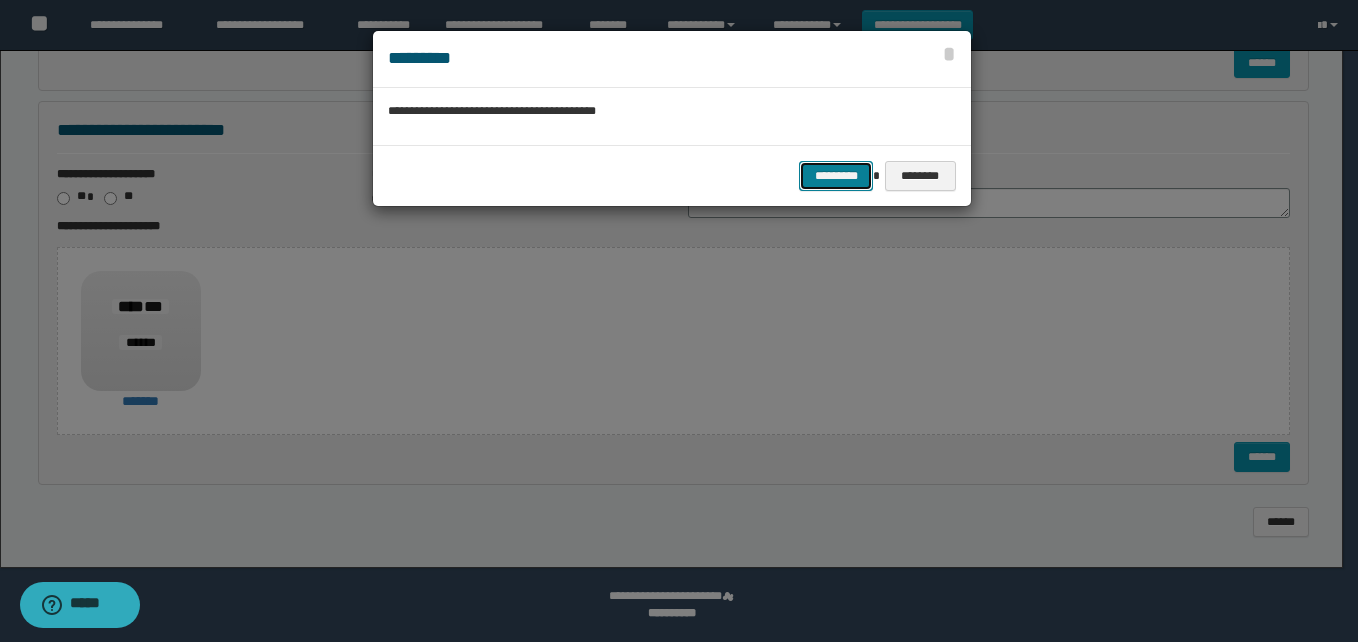 click on "*********" at bounding box center (836, 176) 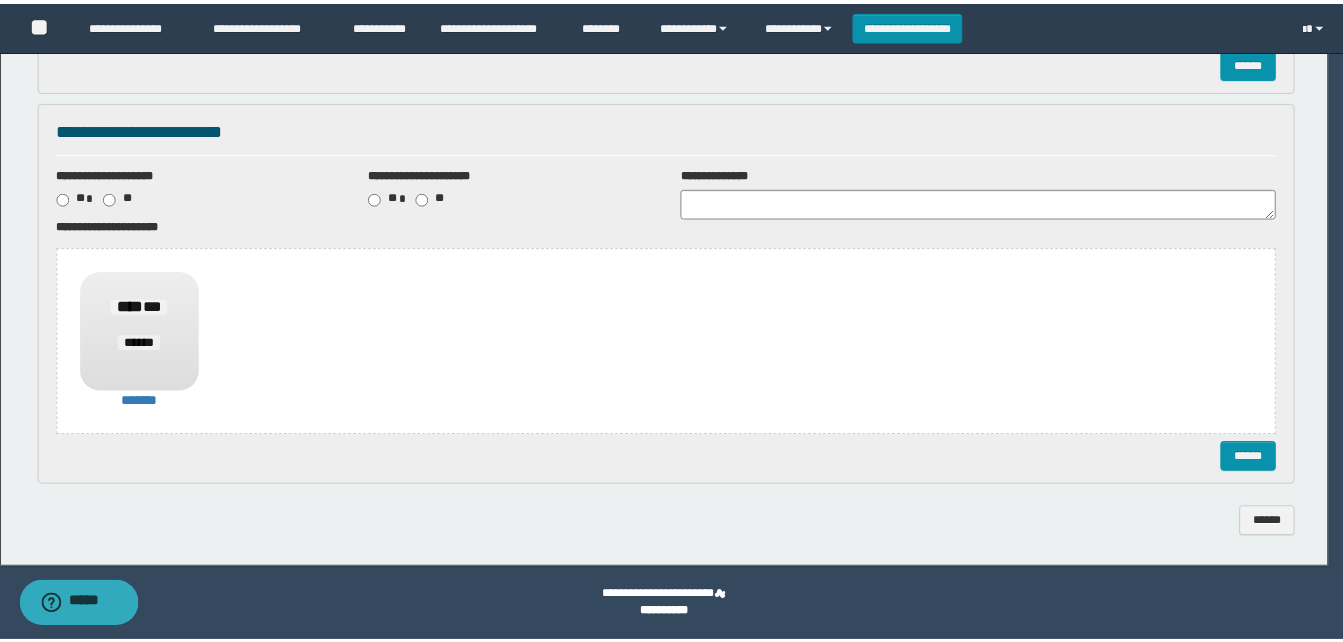 scroll, scrollTop: 0, scrollLeft: 0, axis: both 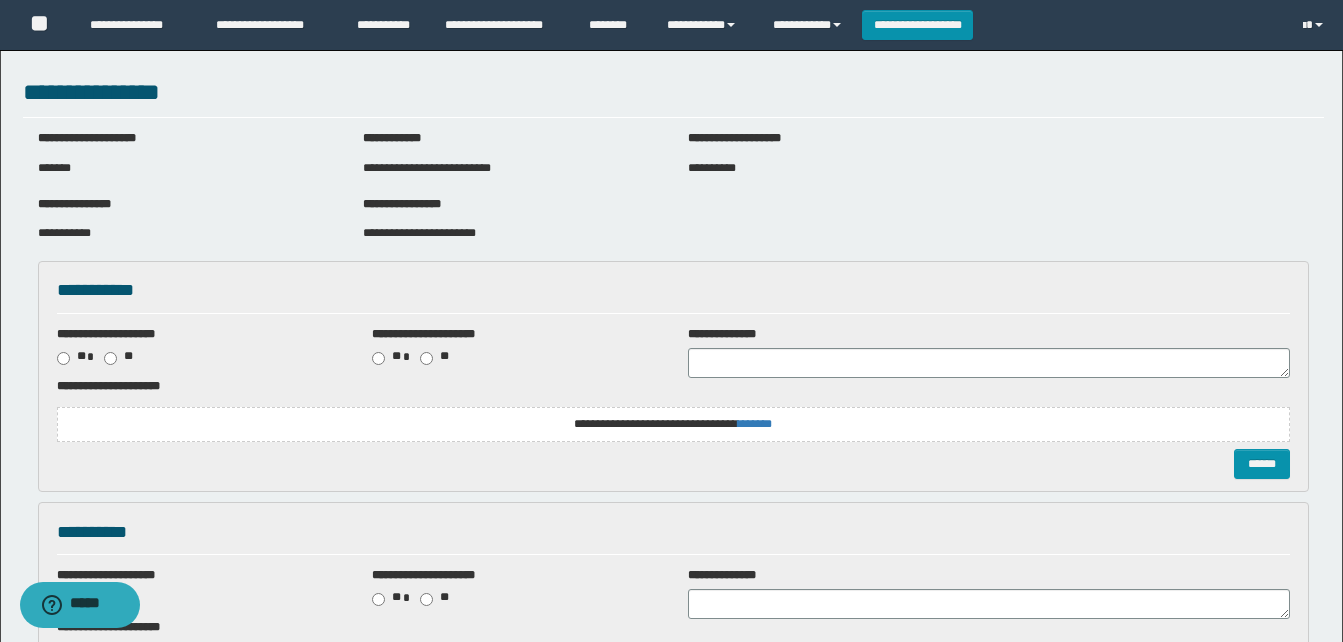 click on "**********" at bounding box center [673, 424] 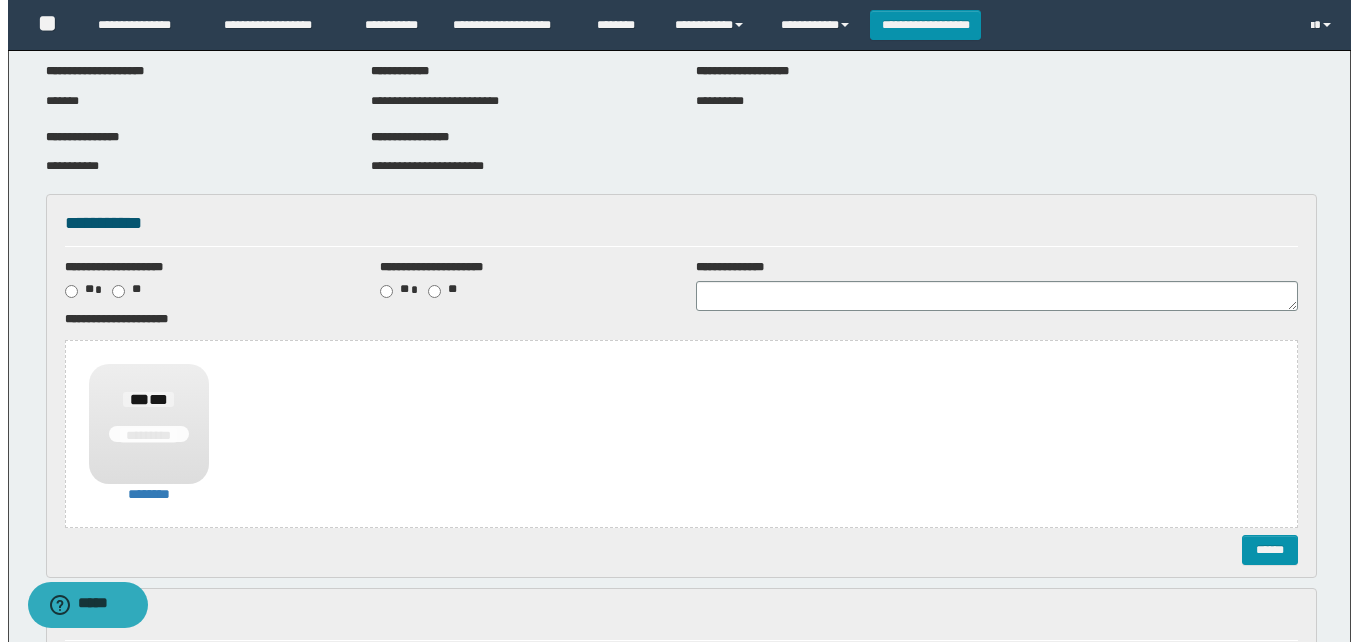 scroll, scrollTop: 100, scrollLeft: 0, axis: vertical 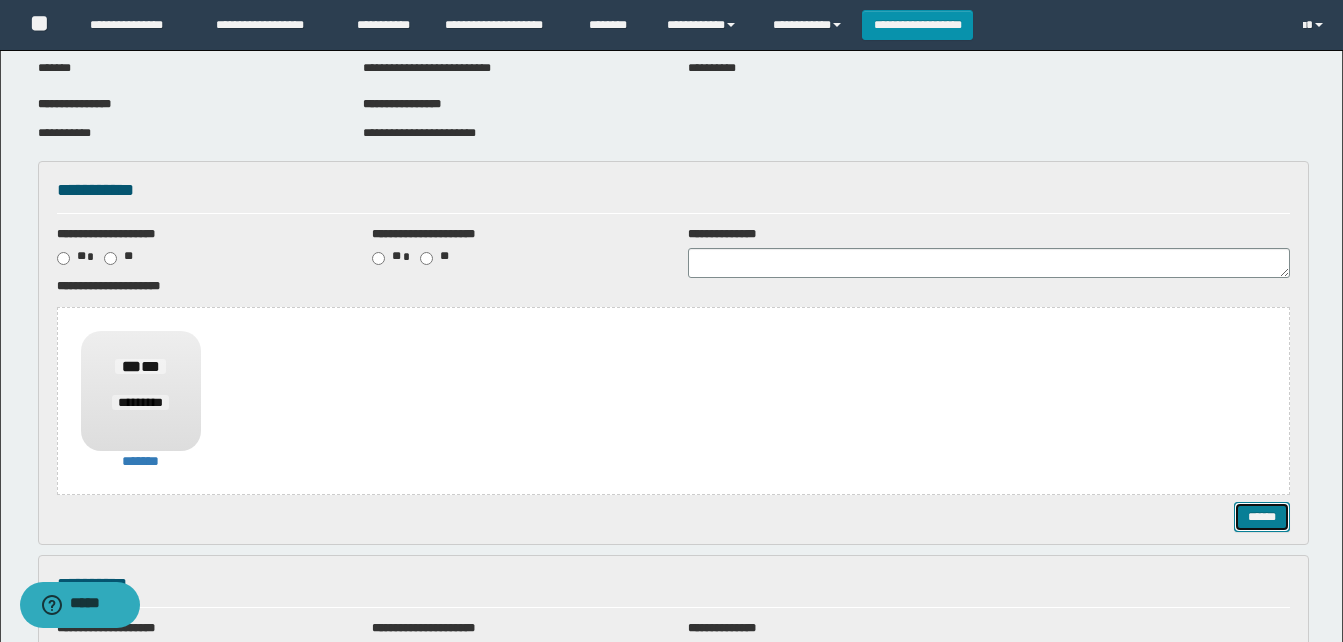 click on "******" at bounding box center [1262, 517] 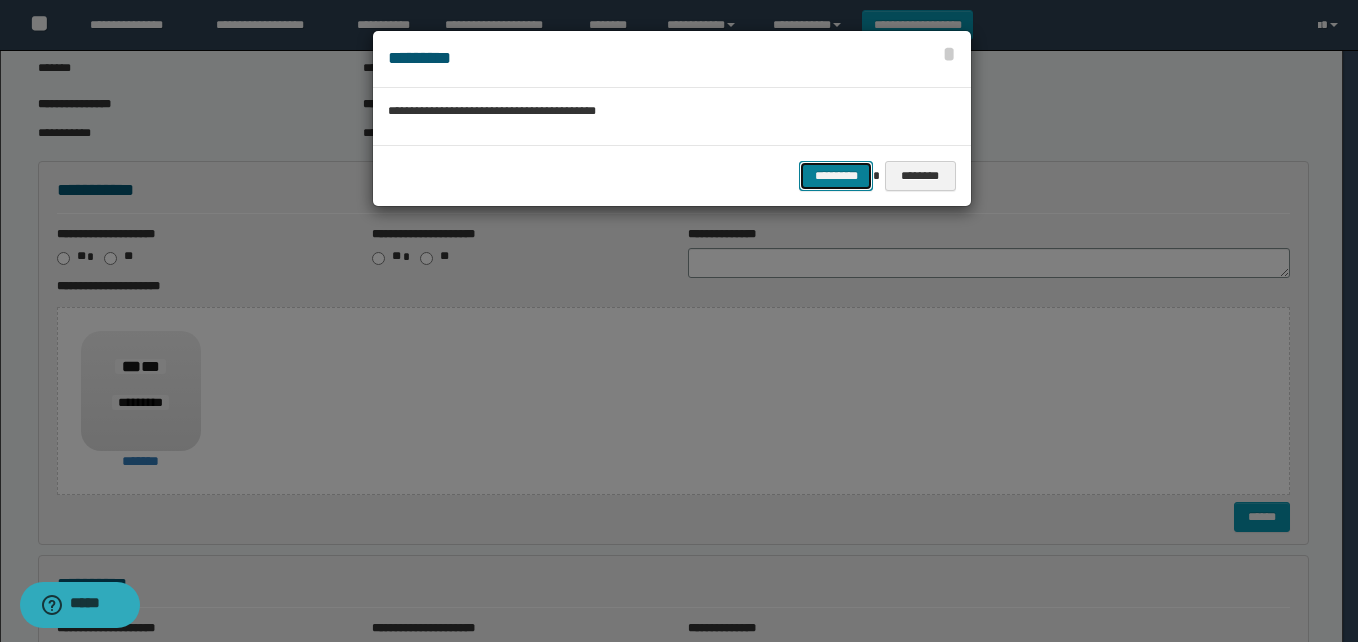 click on "*********" at bounding box center (836, 176) 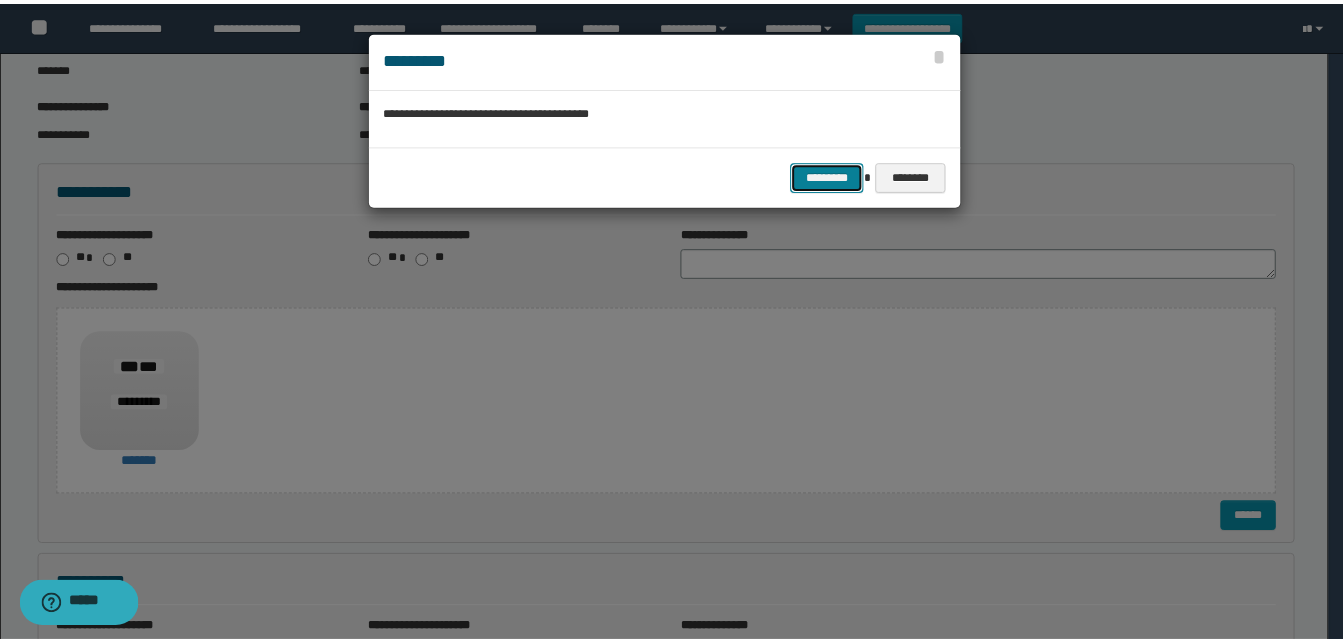 scroll, scrollTop: 0, scrollLeft: 0, axis: both 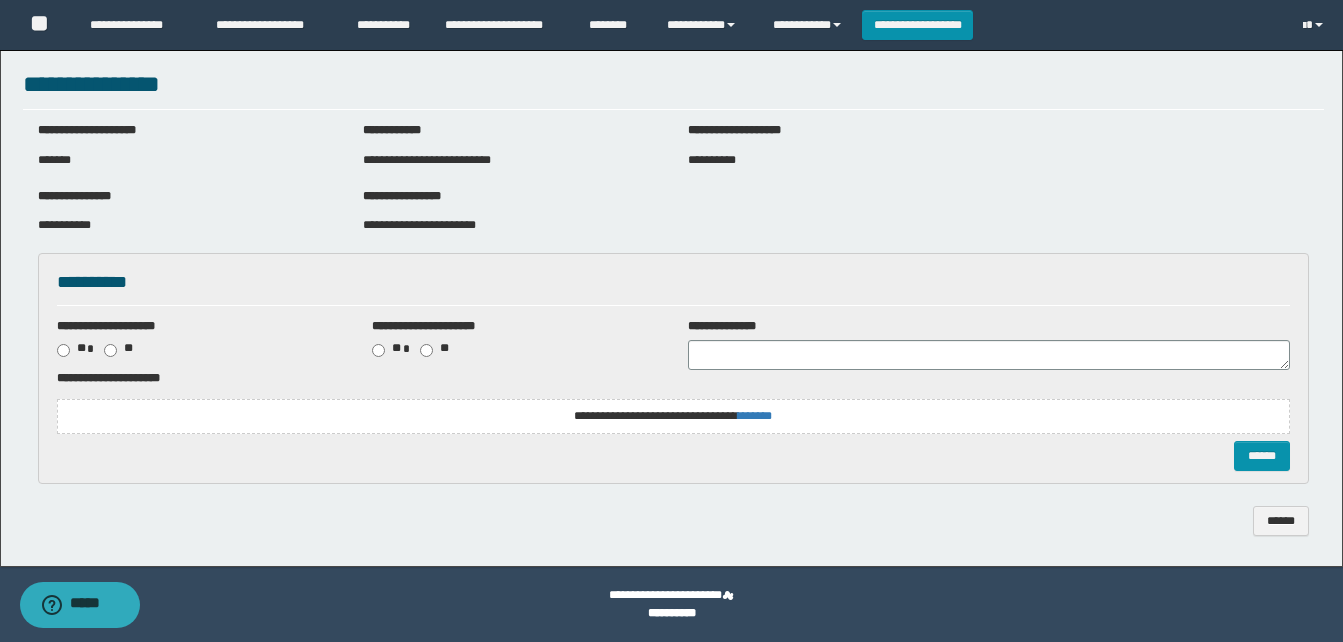 click on "**********" at bounding box center (673, 416) 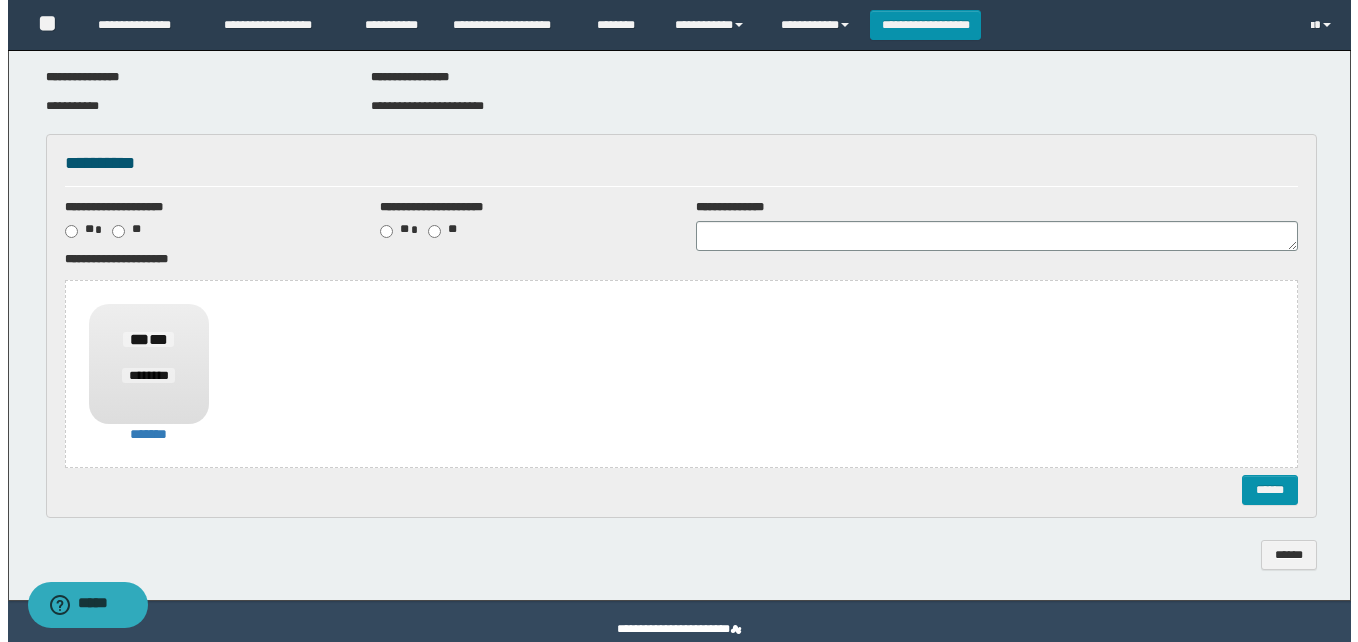 scroll, scrollTop: 161, scrollLeft: 0, axis: vertical 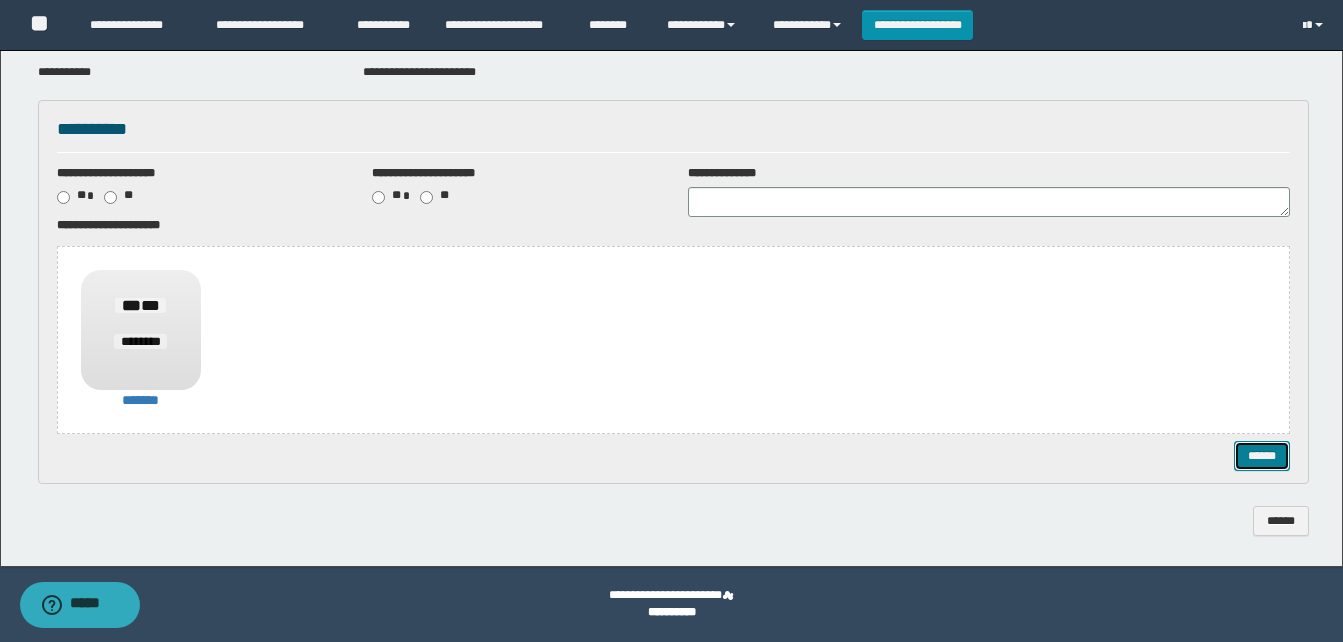 click on "******" at bounding box center (1262, 456) 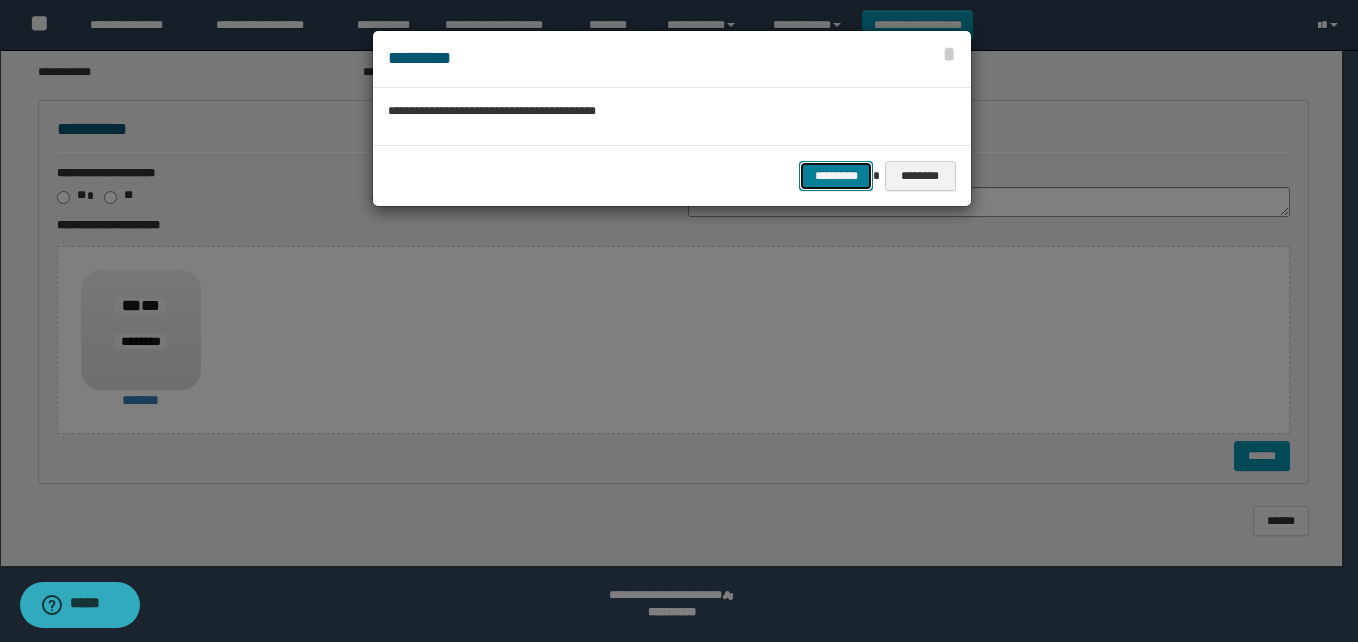 click on "*********" at bounding box center (836, 176) 